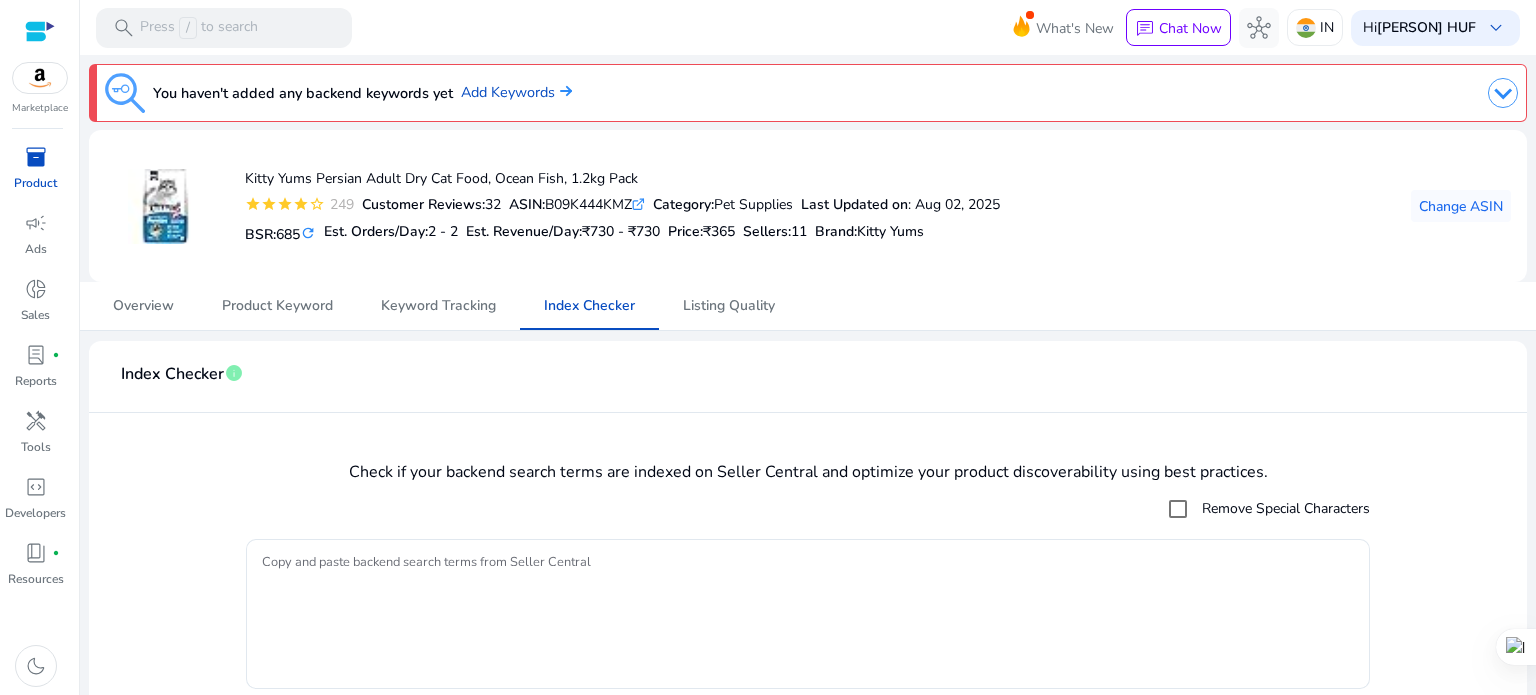 scroll, scrollTop: 0, scrollLeft: 0, axis: both 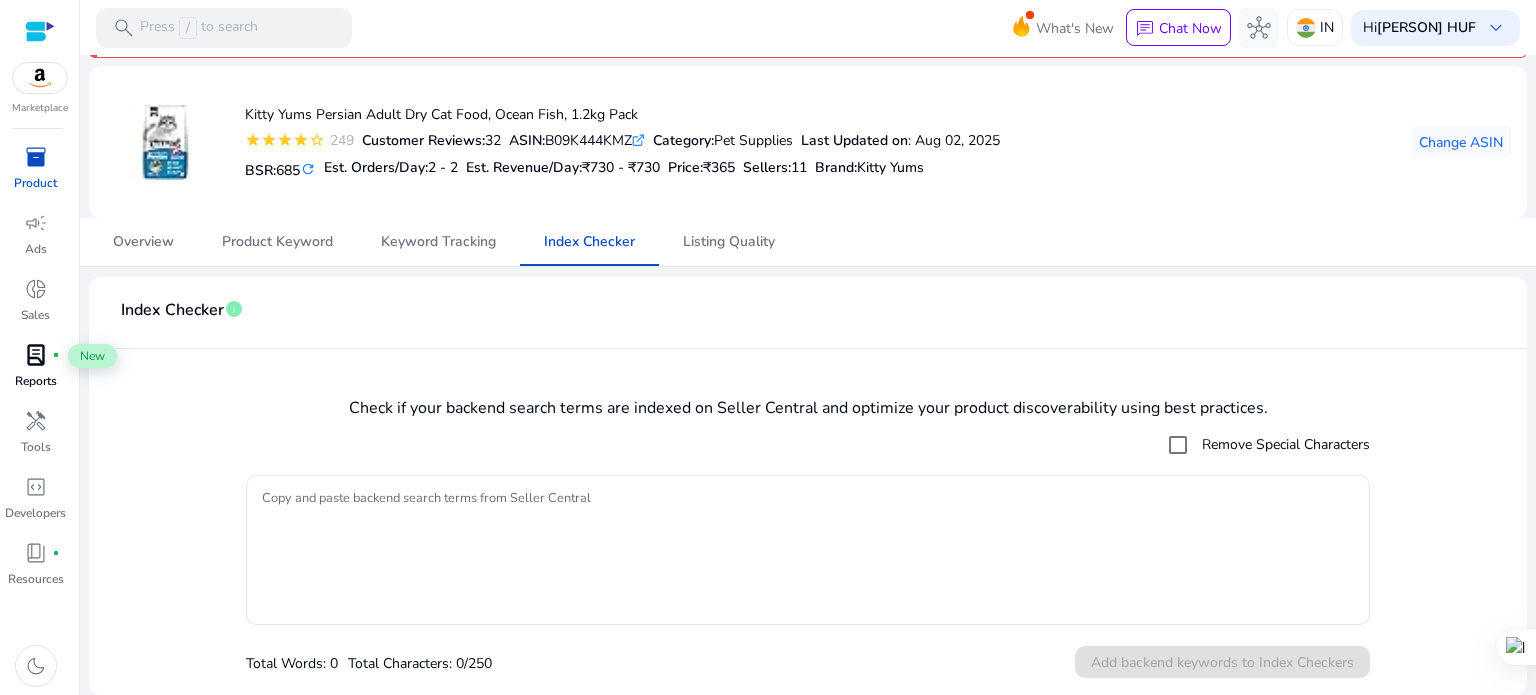 click on "lab_profile" at bounding box center (36, 355) 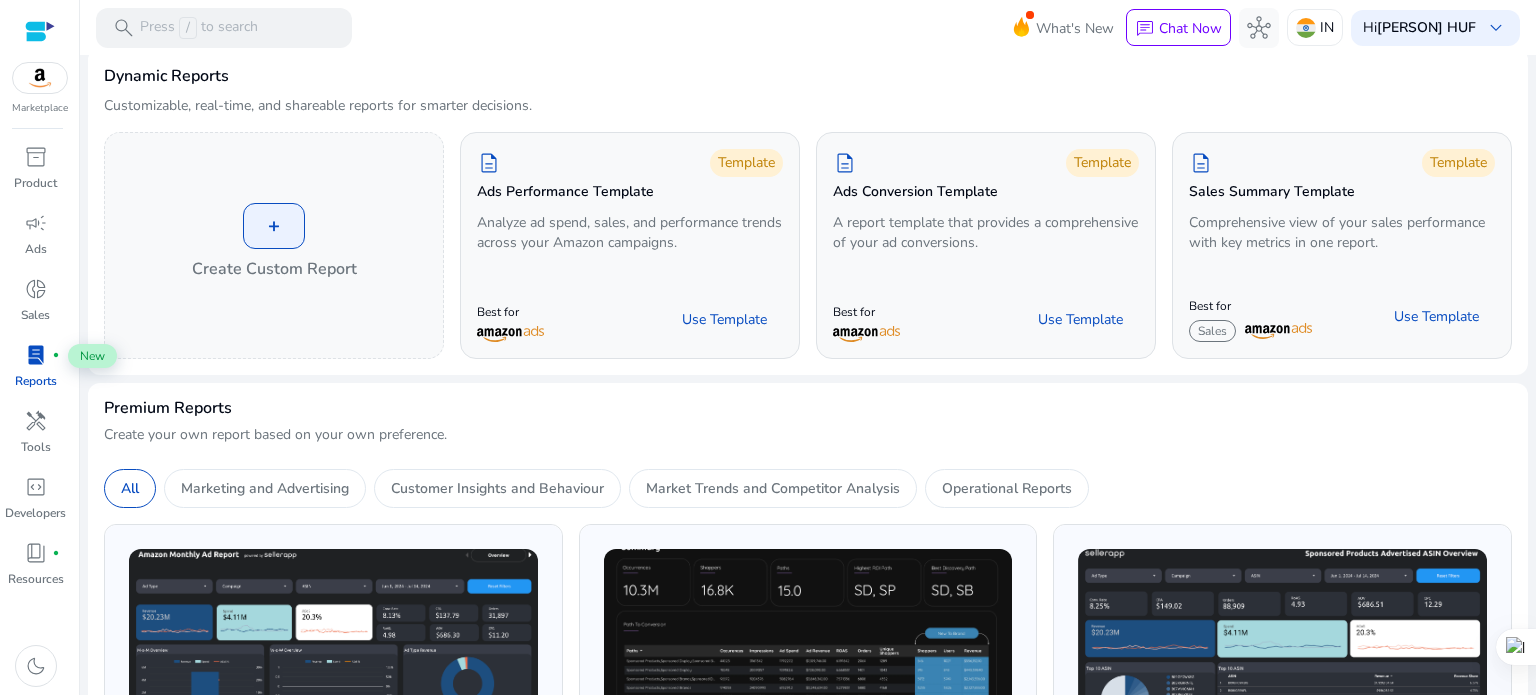 scroll, scrollTop: 0, scrollLeft: 0, axis: both 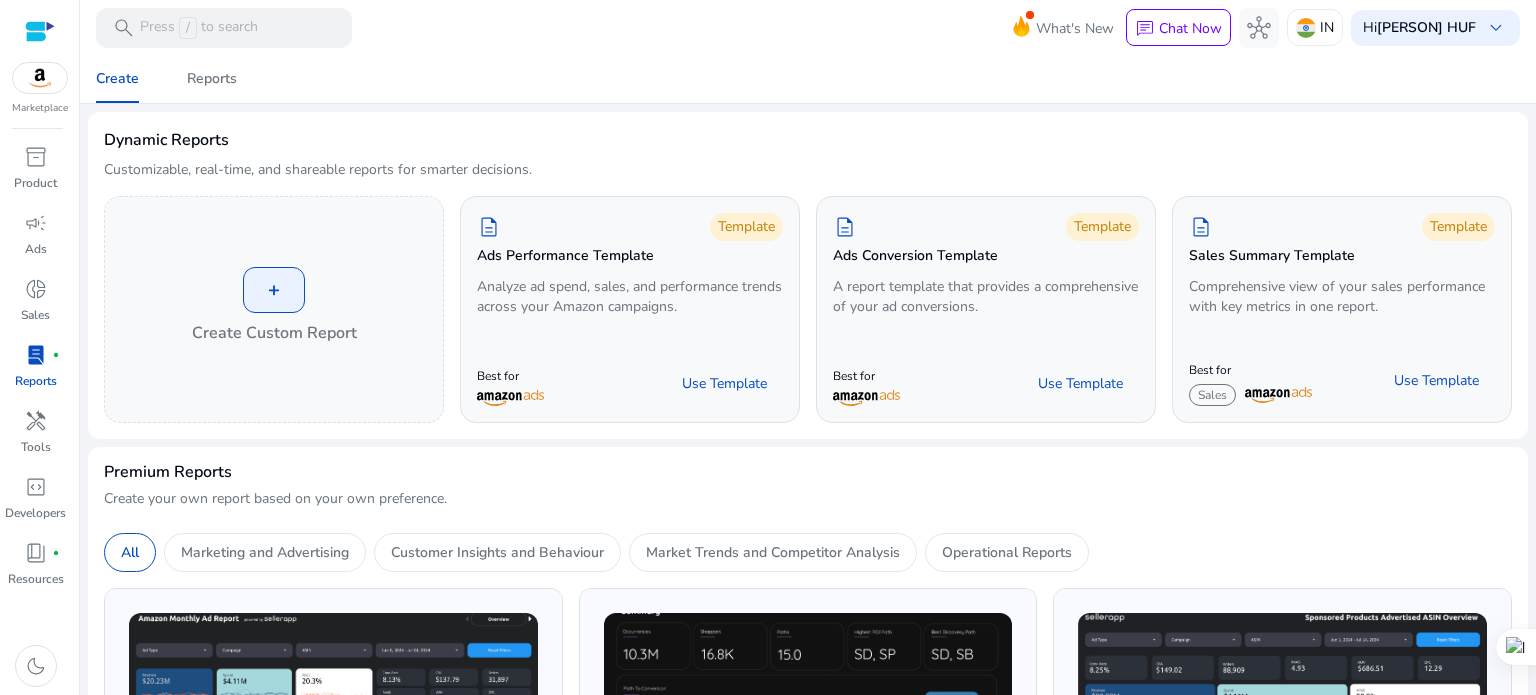 click at bounding box center [40, 78] 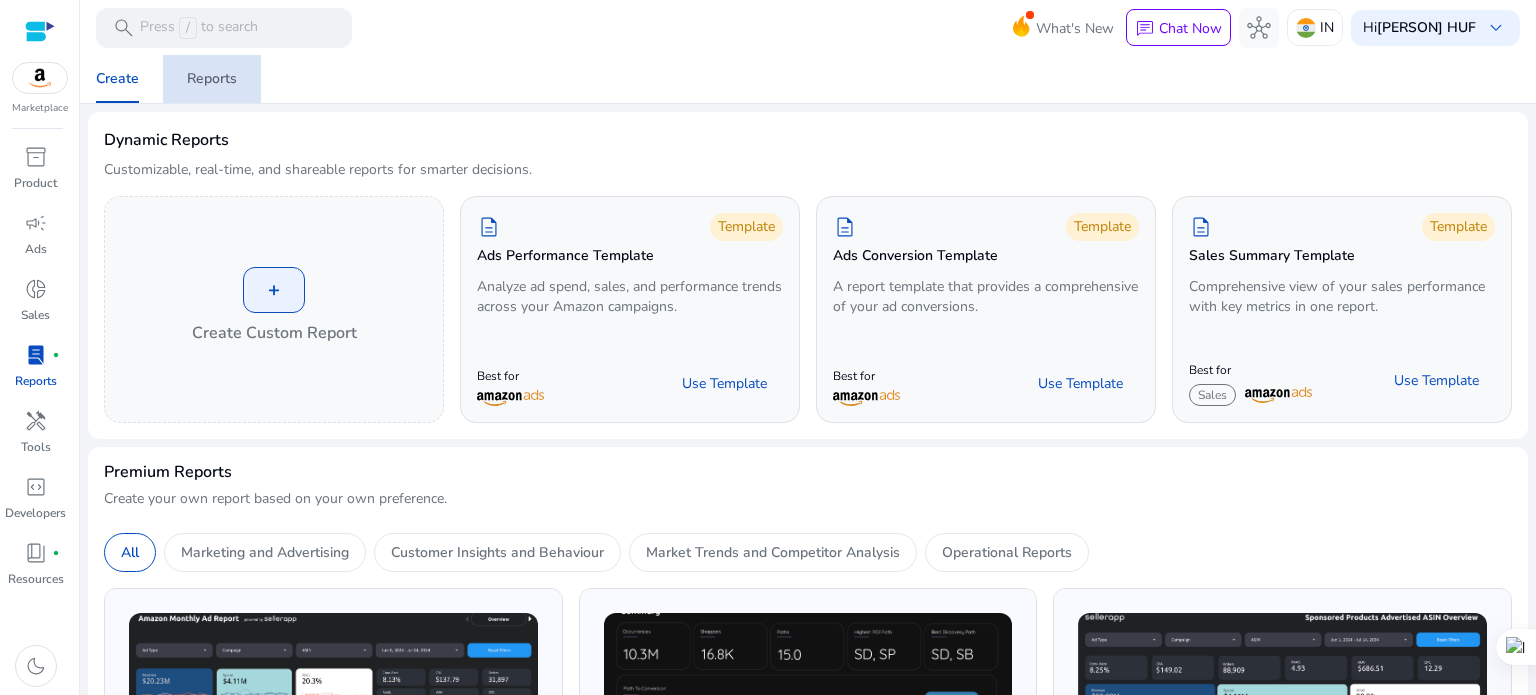 click on "Reports" at bounding box center [212, 79] 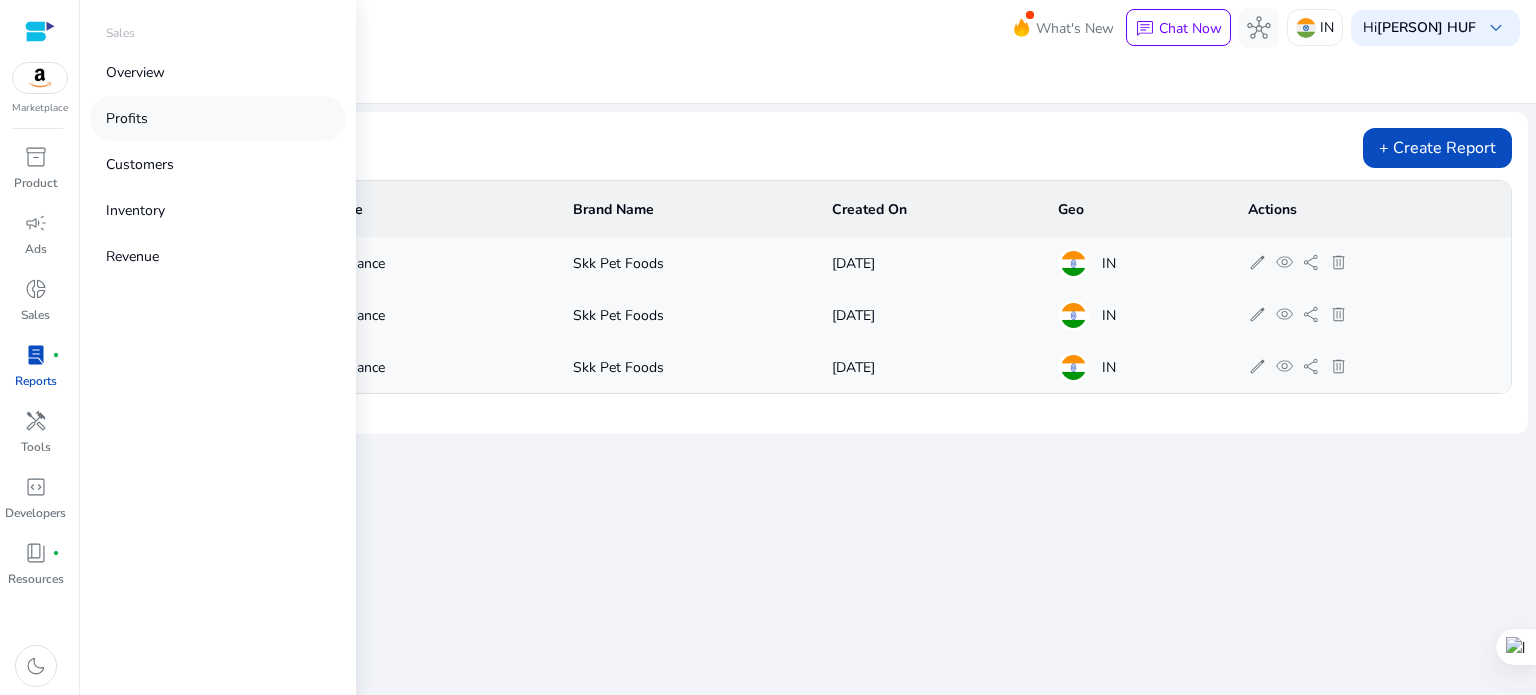 click on "Profits" at bounding box center [127, 118] 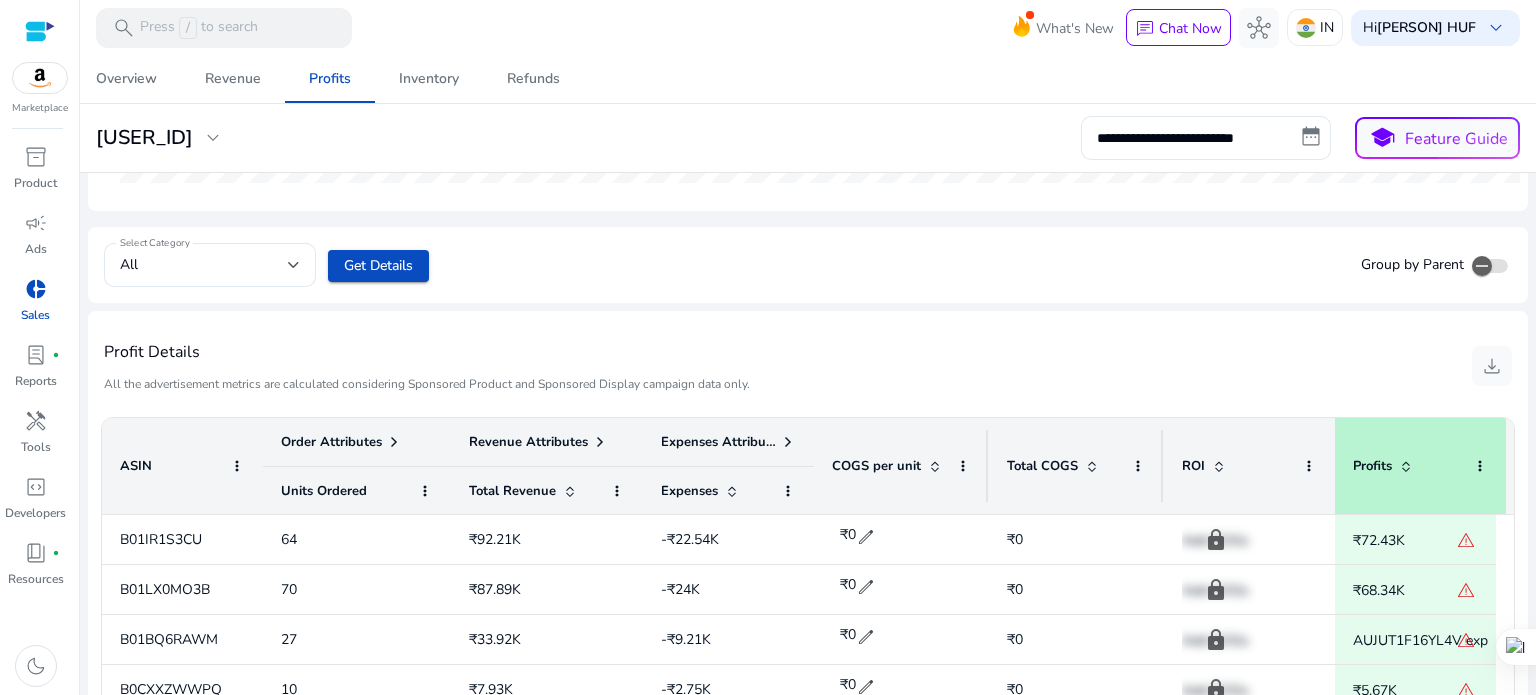 scroll, scrollTop: 800, scrollLeft: 0, axis: vertical 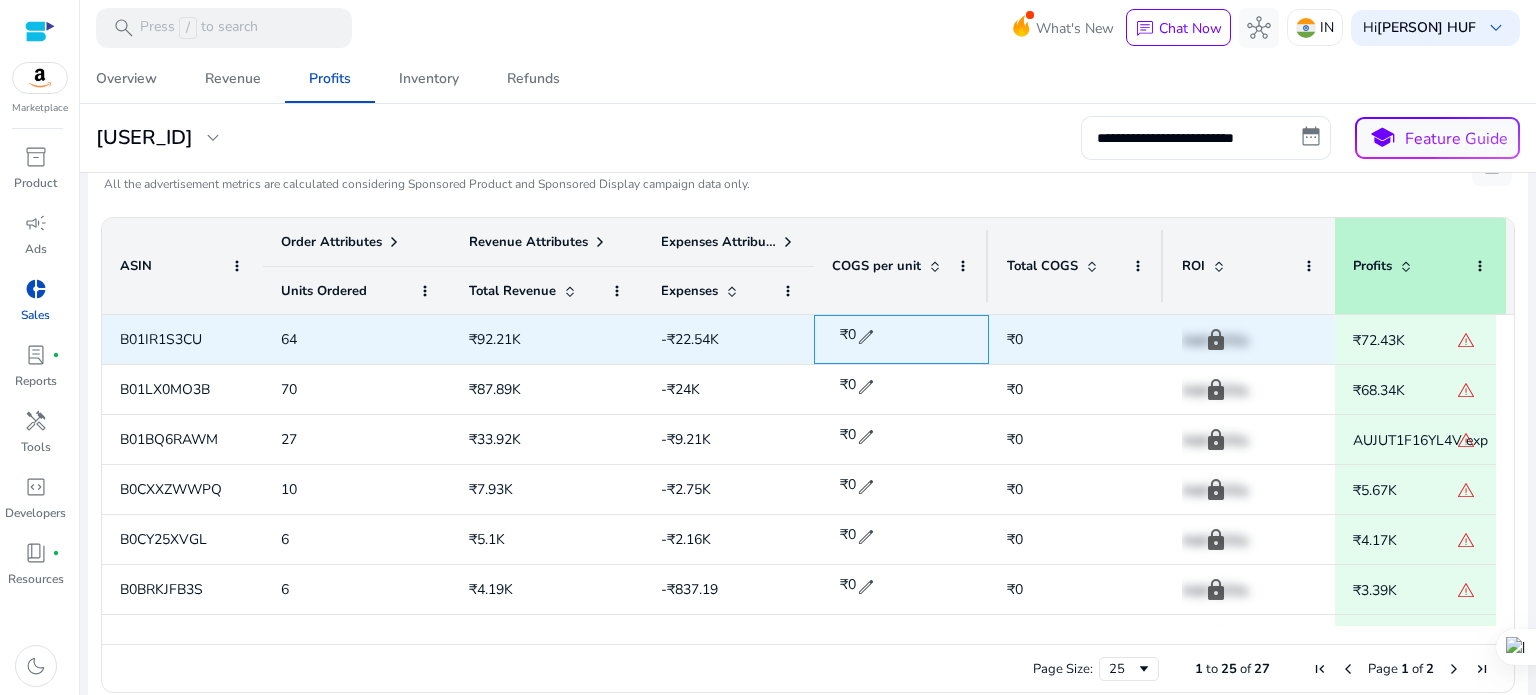 click on "edit" 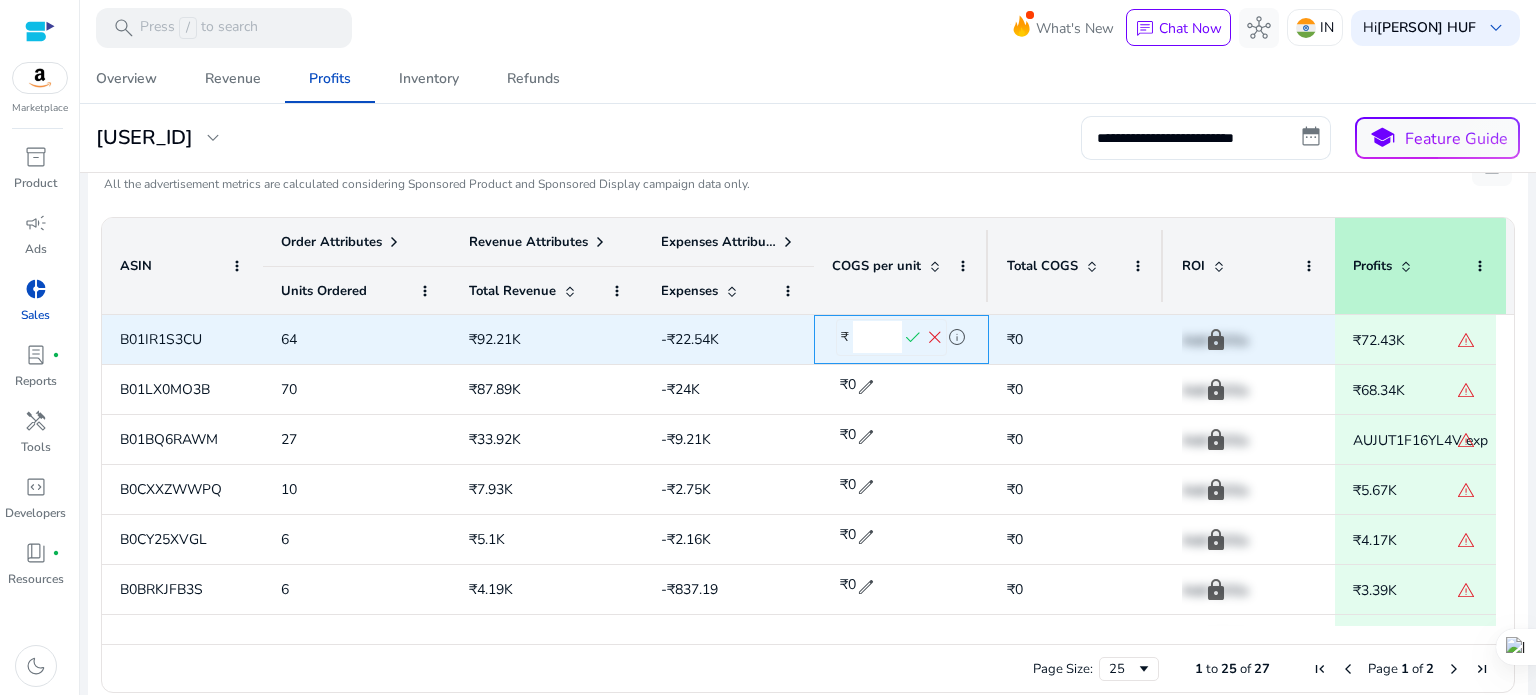 click on "*" 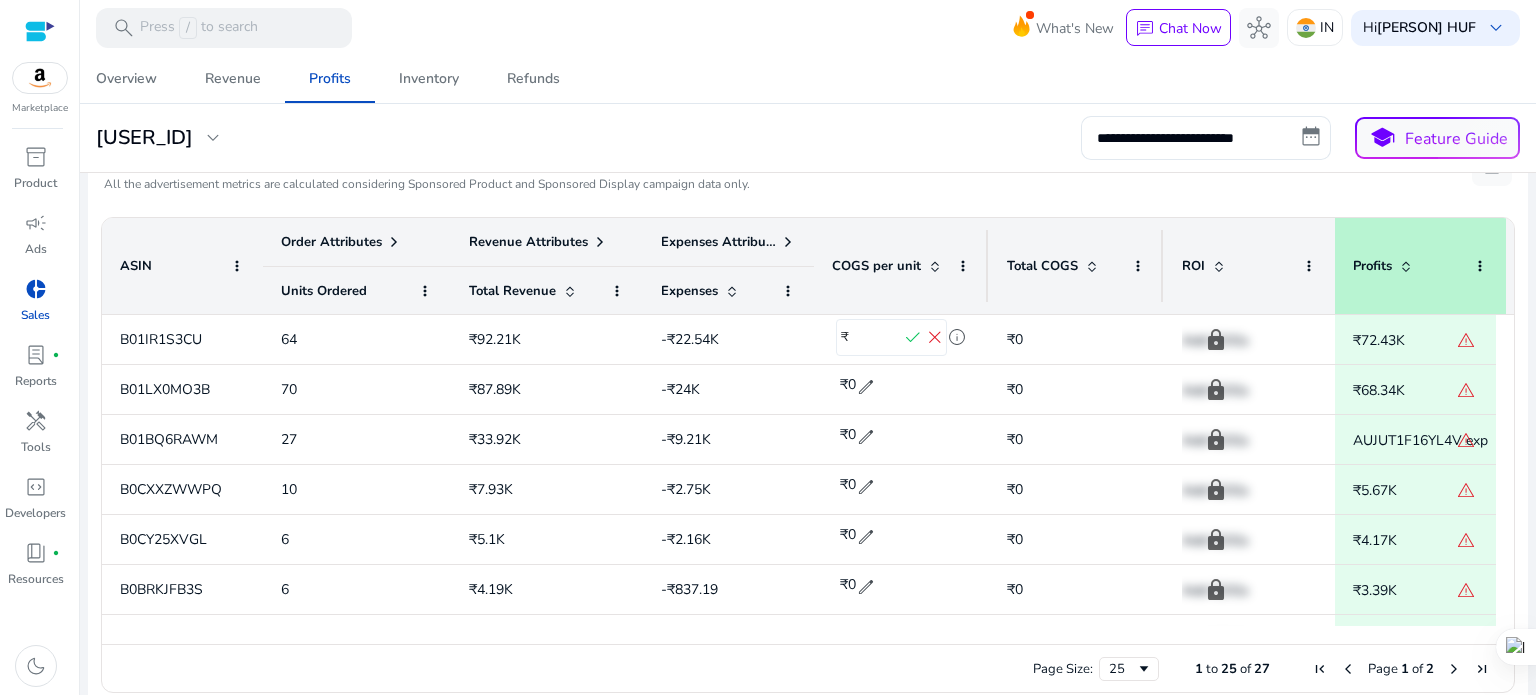 click on "Profit Details  All the advertisement metrics are calculated considering Sponsored Product and Sponsored Display campaign data only.   download" 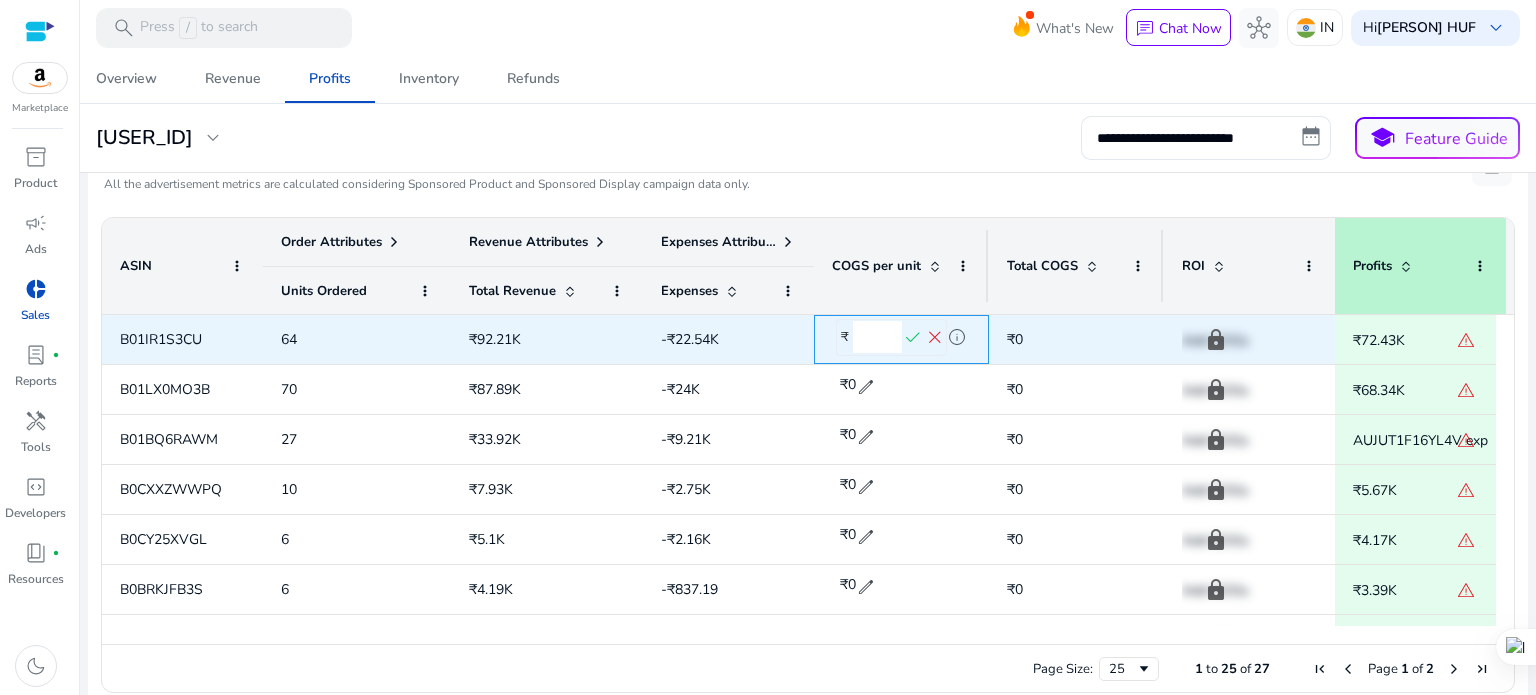 click on "*****" 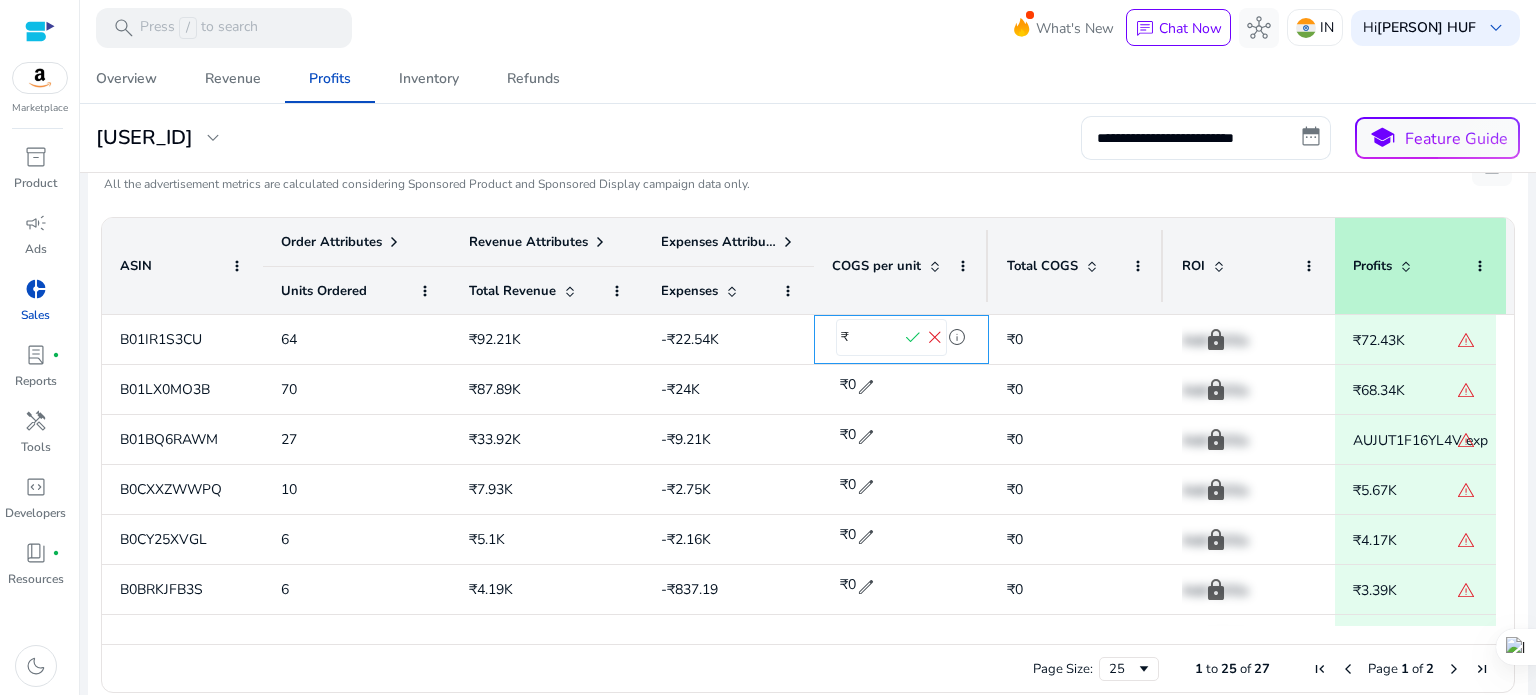 type on "****" 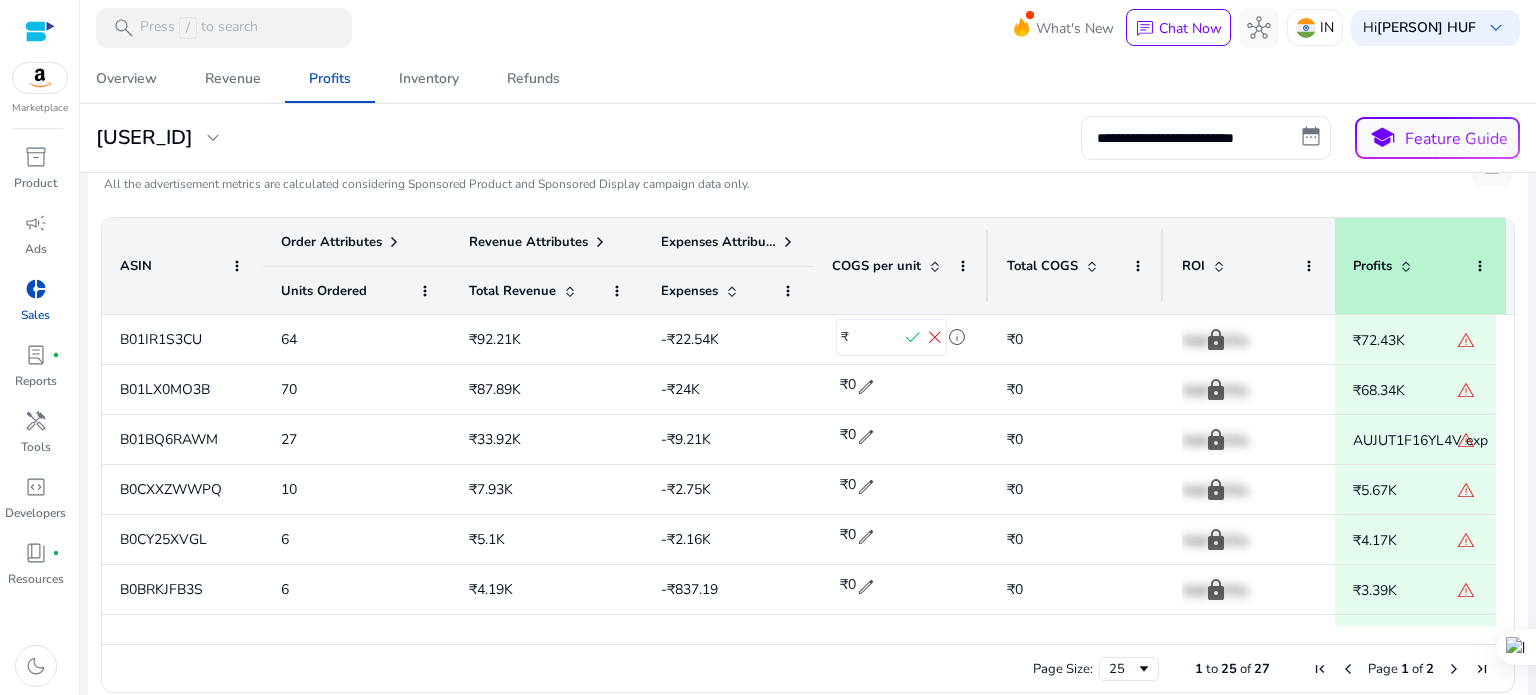 click on "**********" 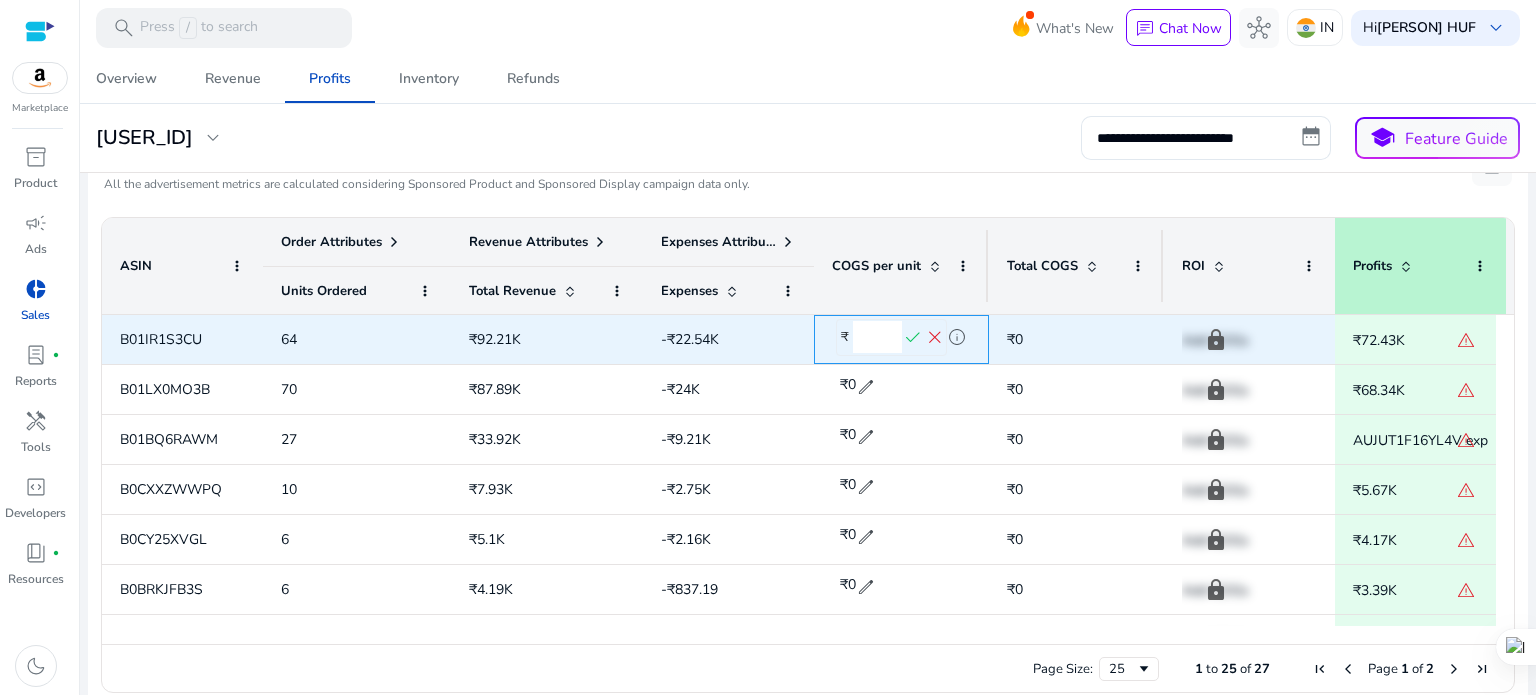 click on "check" 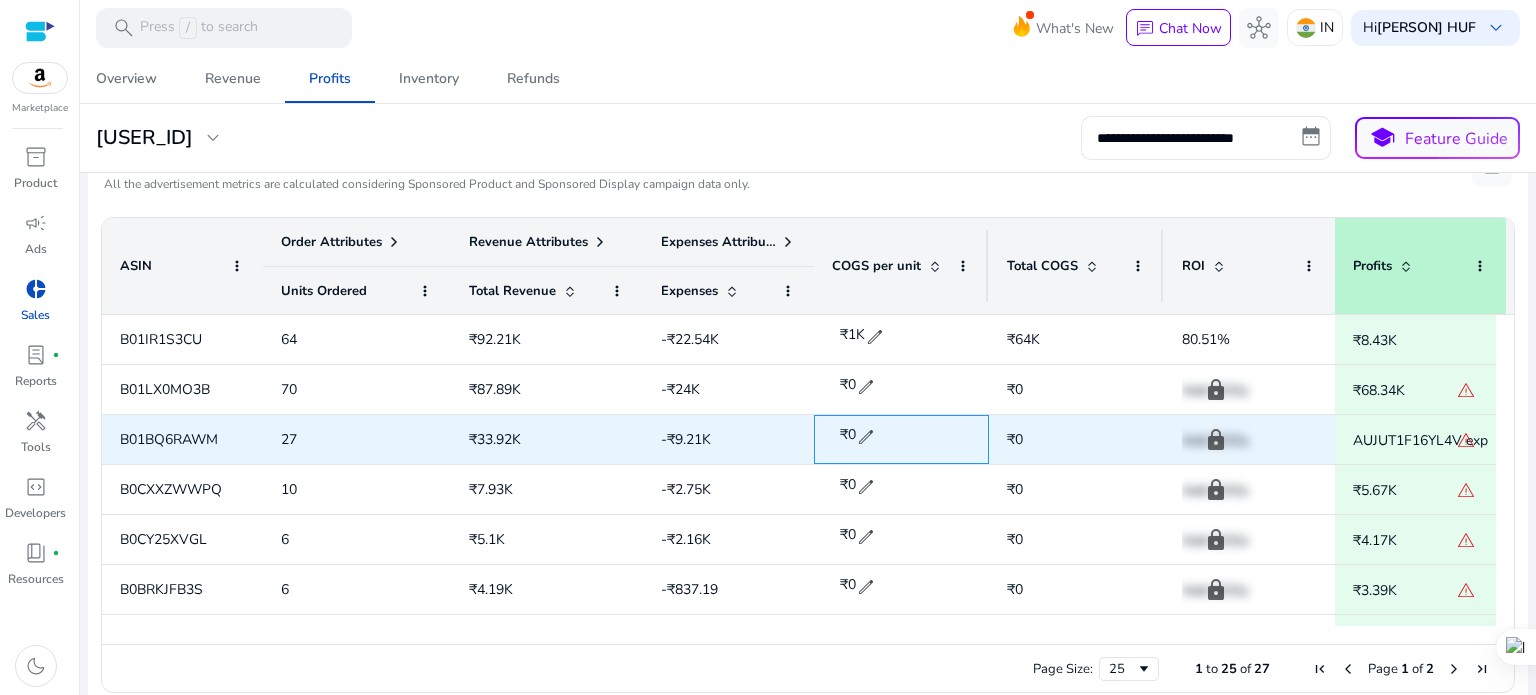 click on "edit" 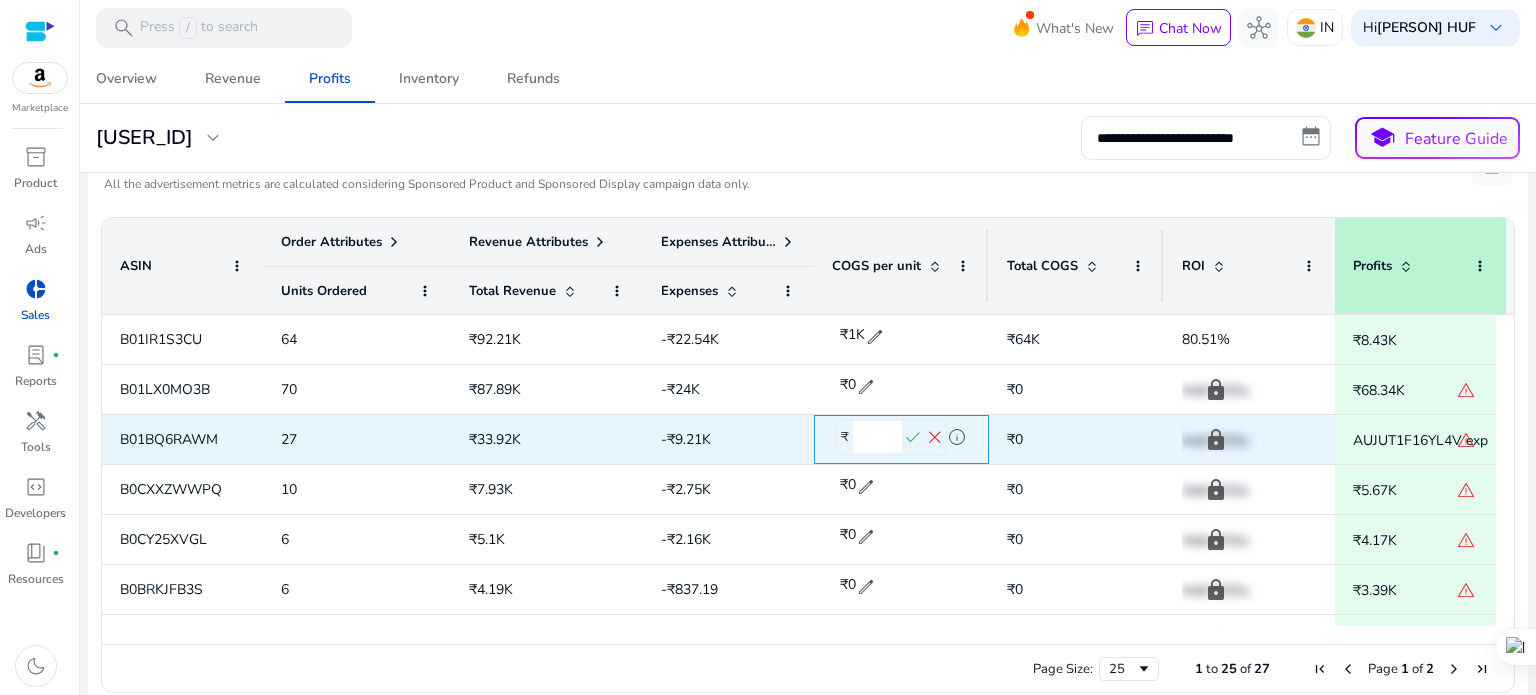 click on "*" 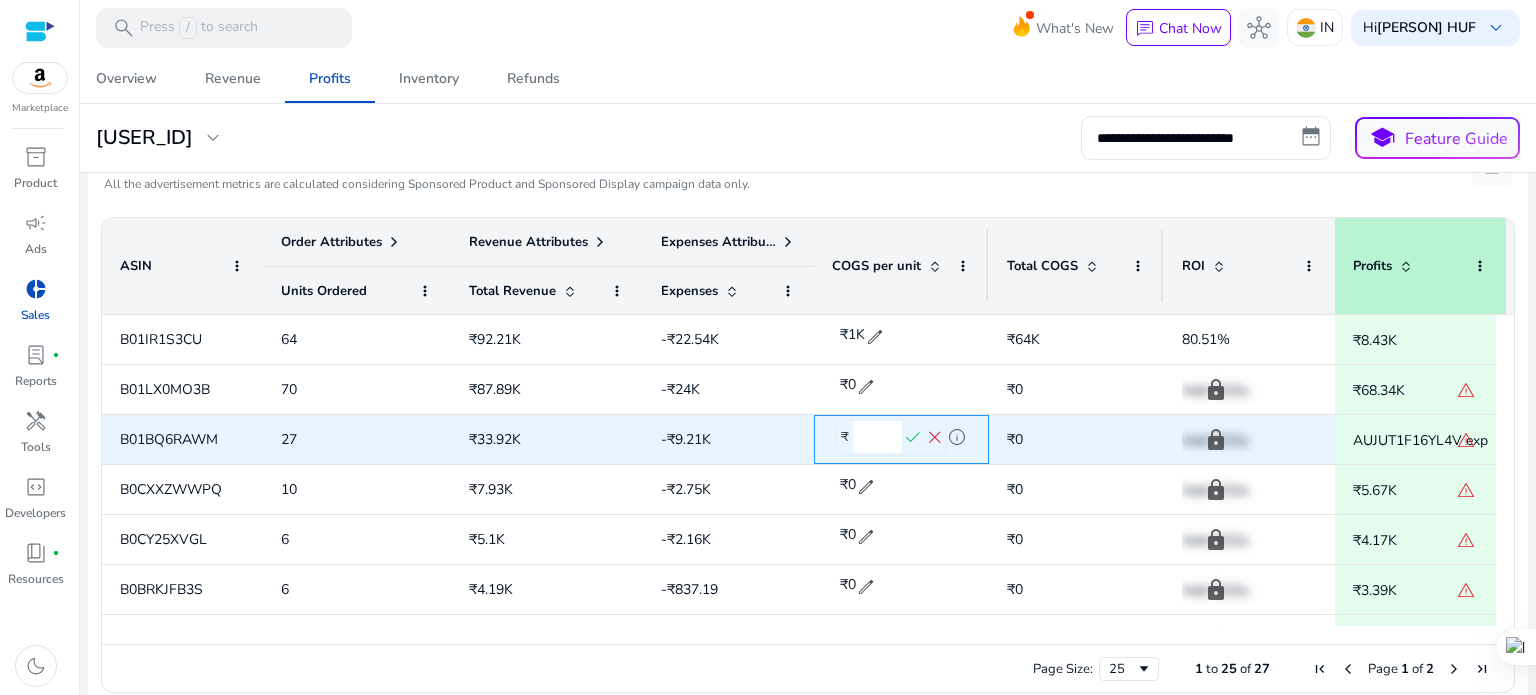 type on "****" 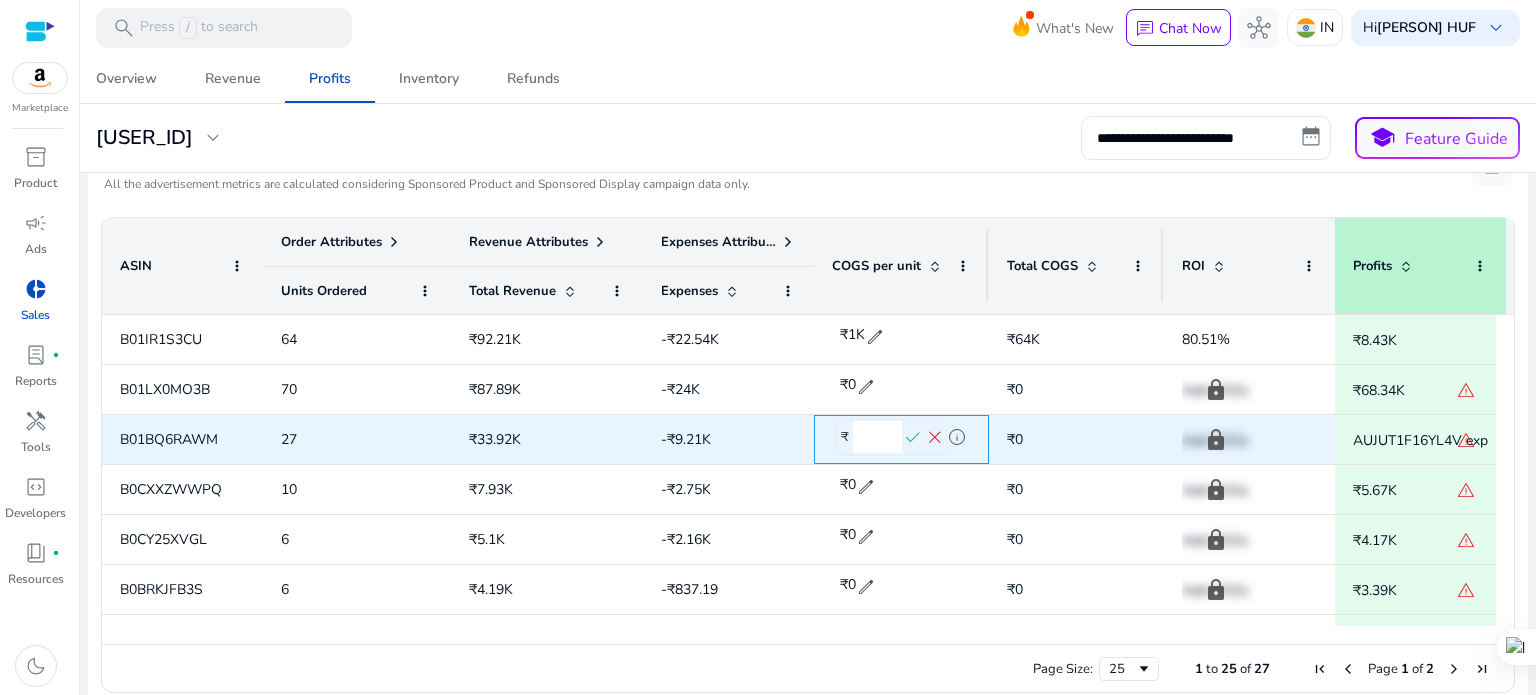 click on "check" 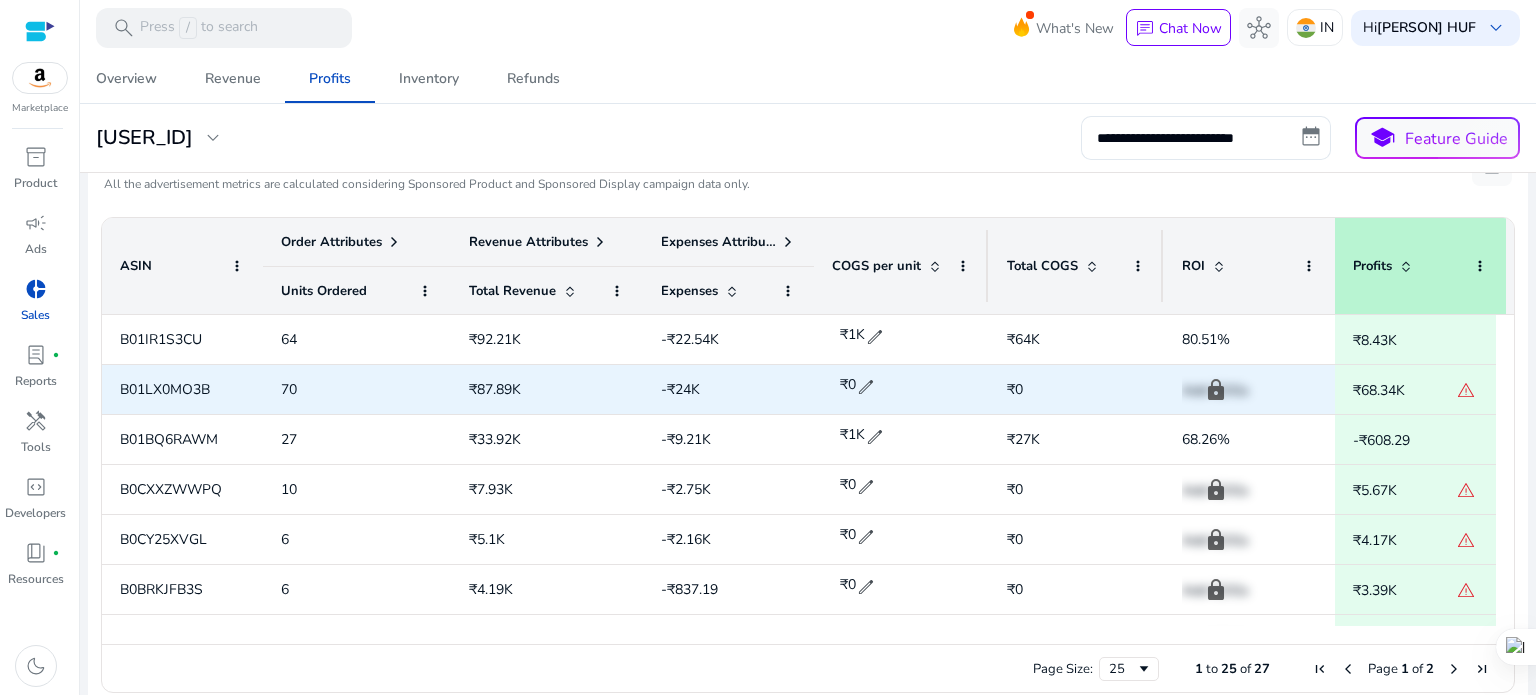 click on "edit" 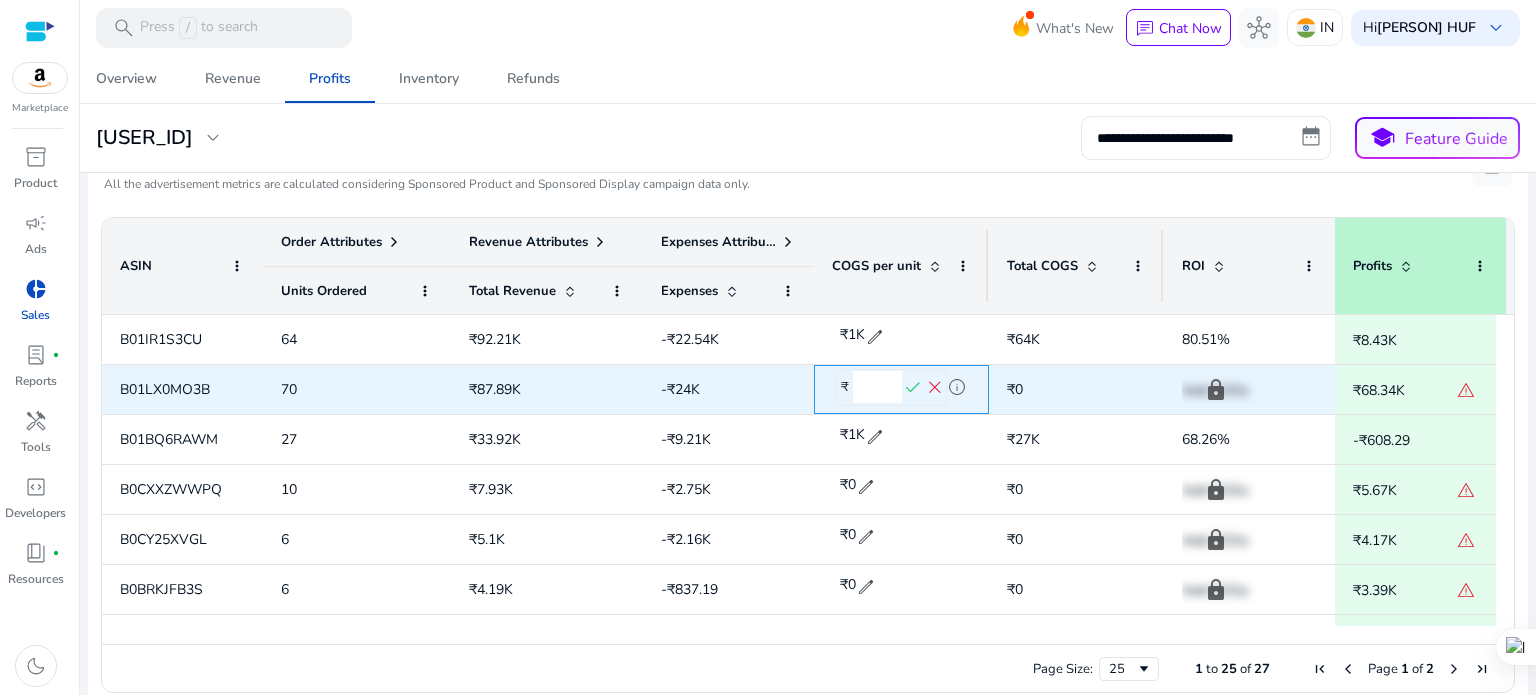 click on "*" 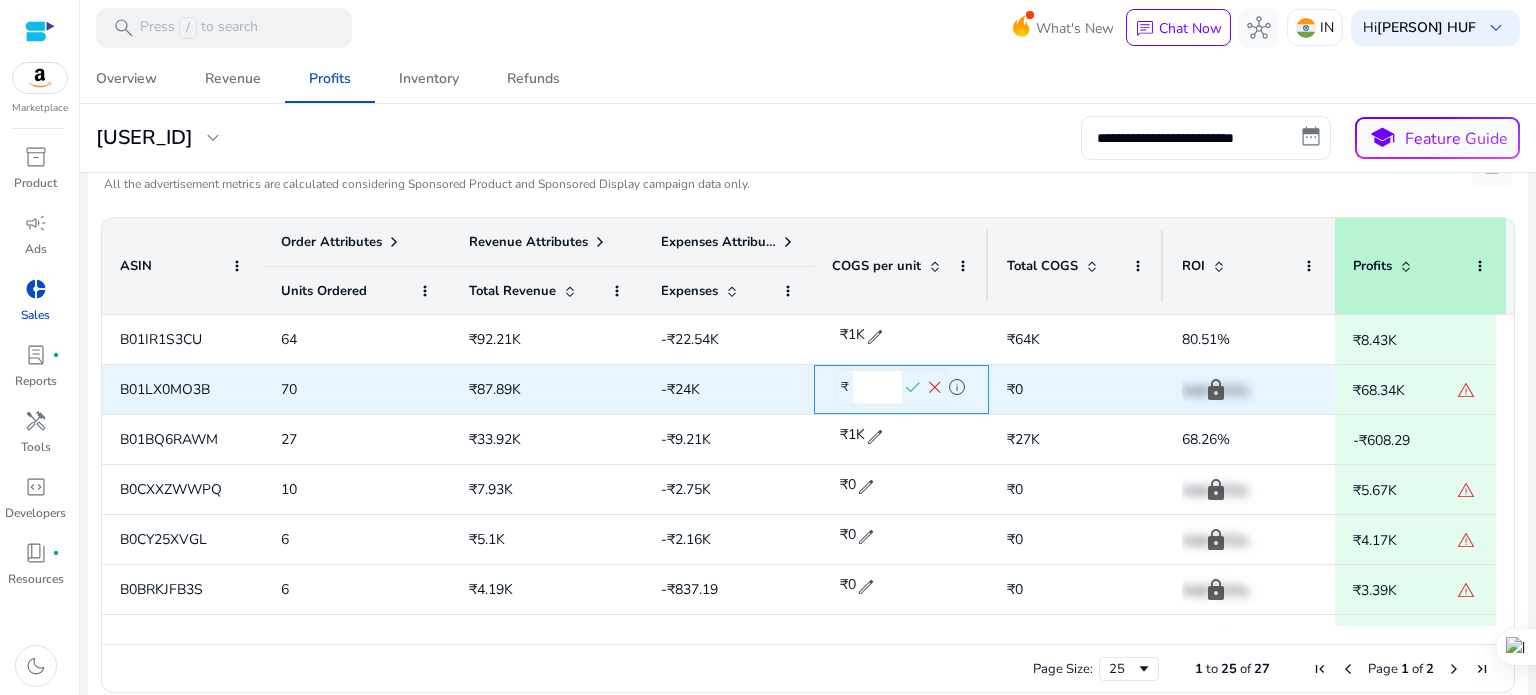 type on "****" 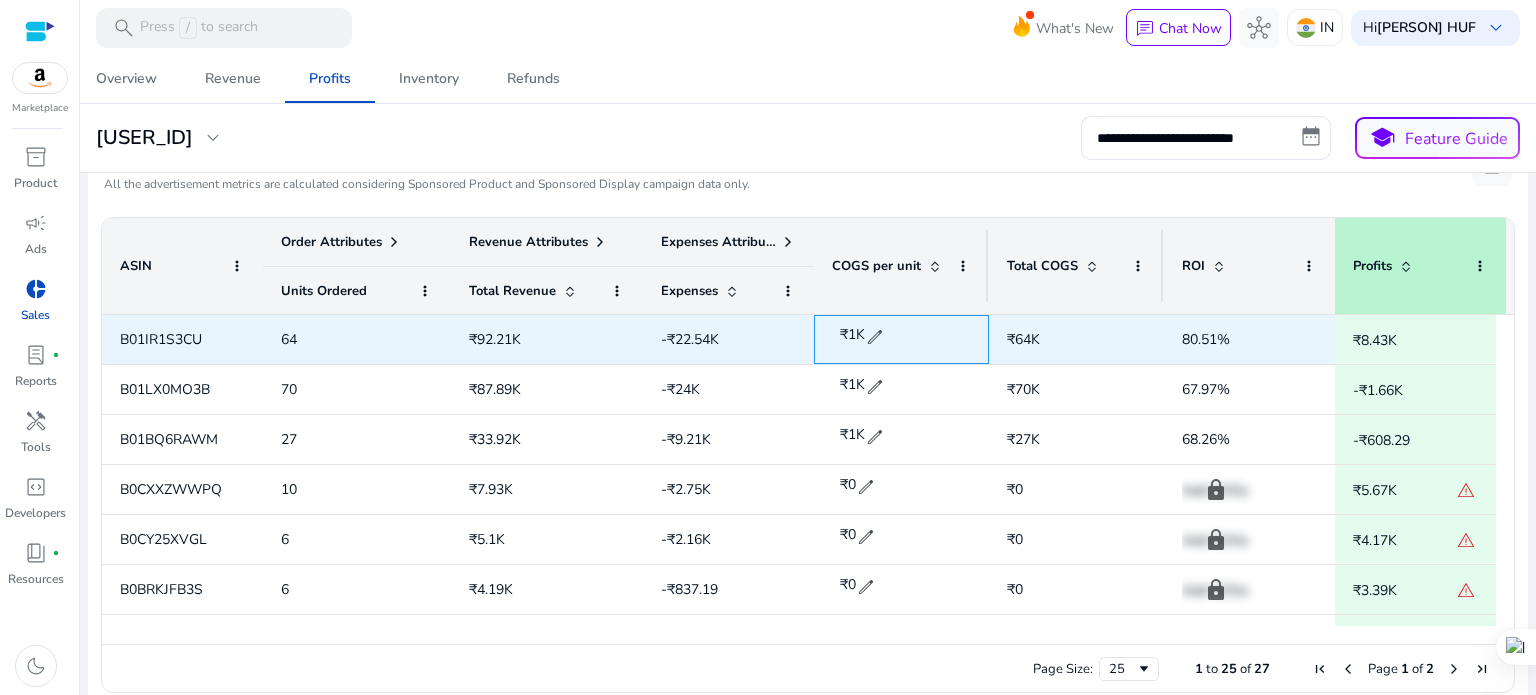 click on "edit" 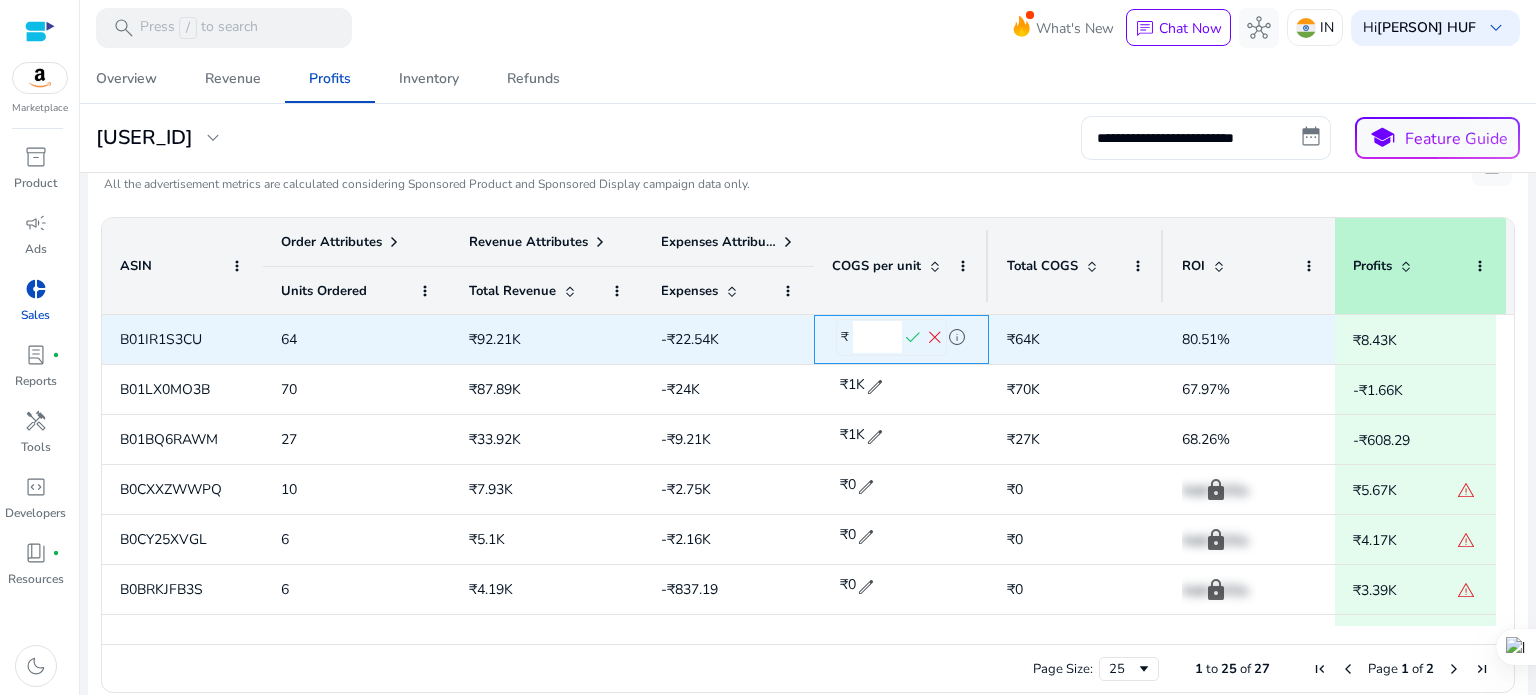 click on "****" 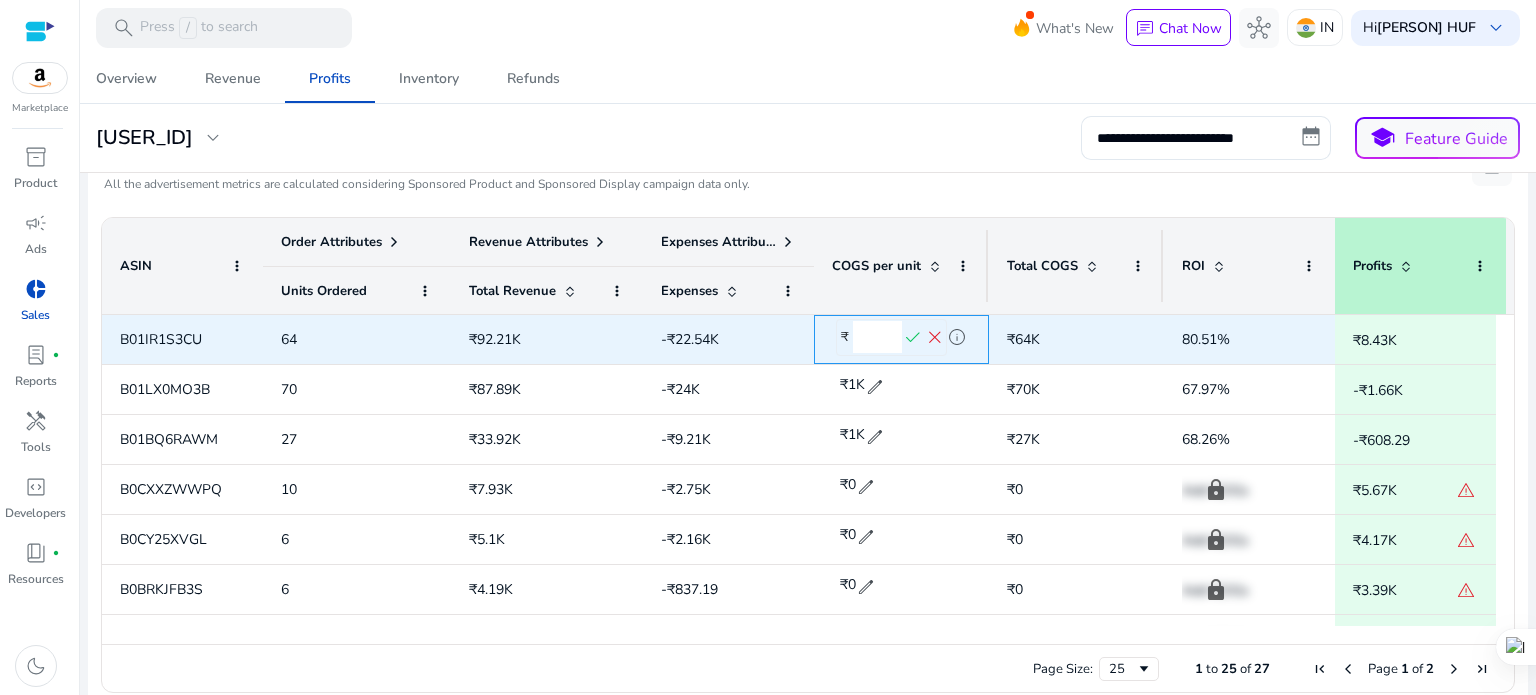 drag, startPoint x: 874, startPoint y: 337, endPoint x: 897, endPoint y: 337, distance: 23 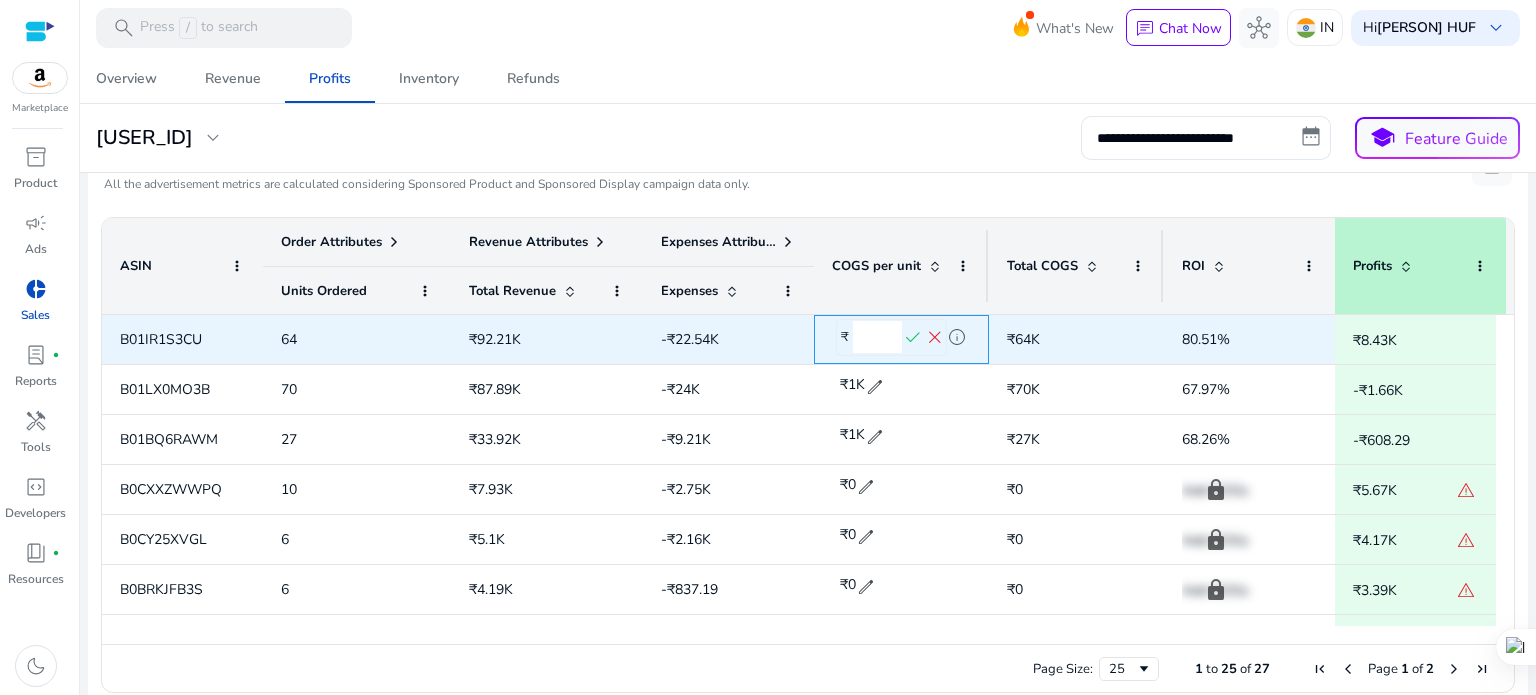 scroll, scrollTop: 0, scrollLeft: 0, axis: both 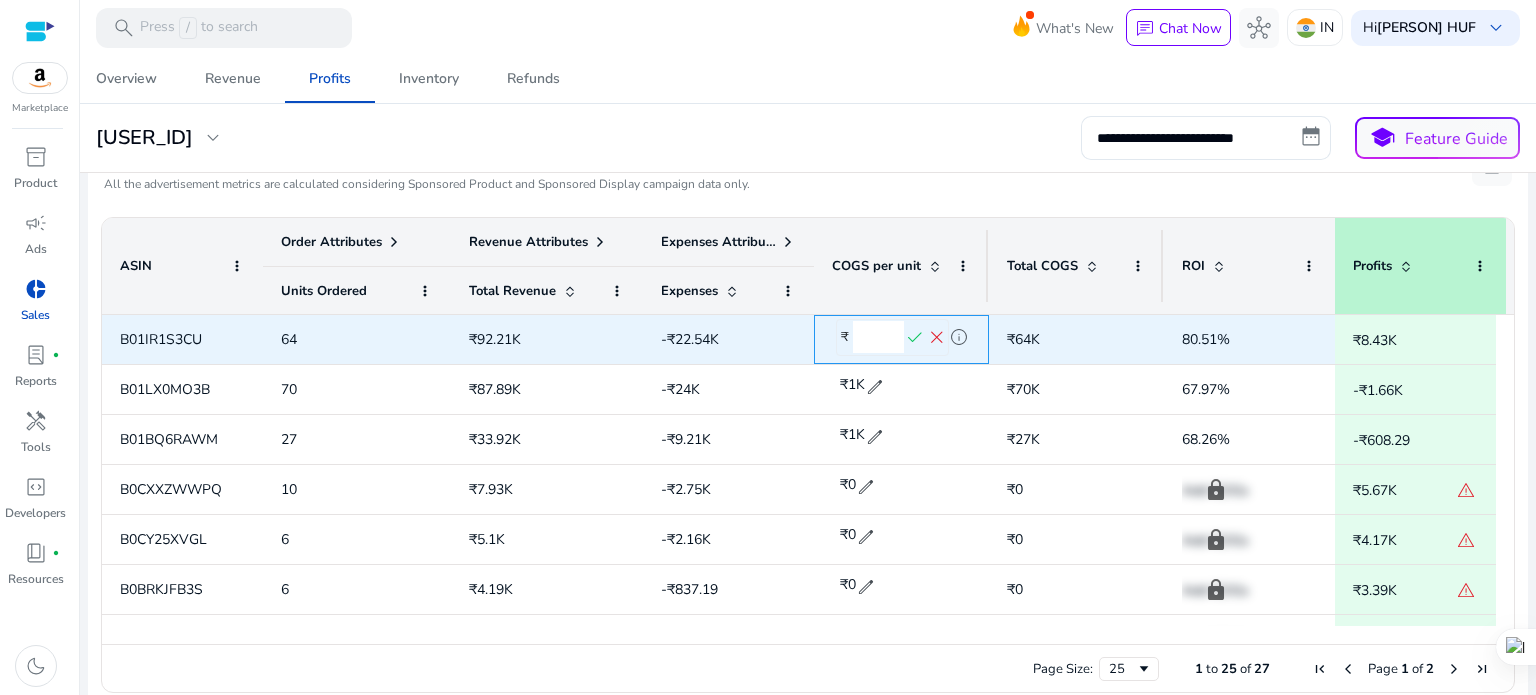type on "******" 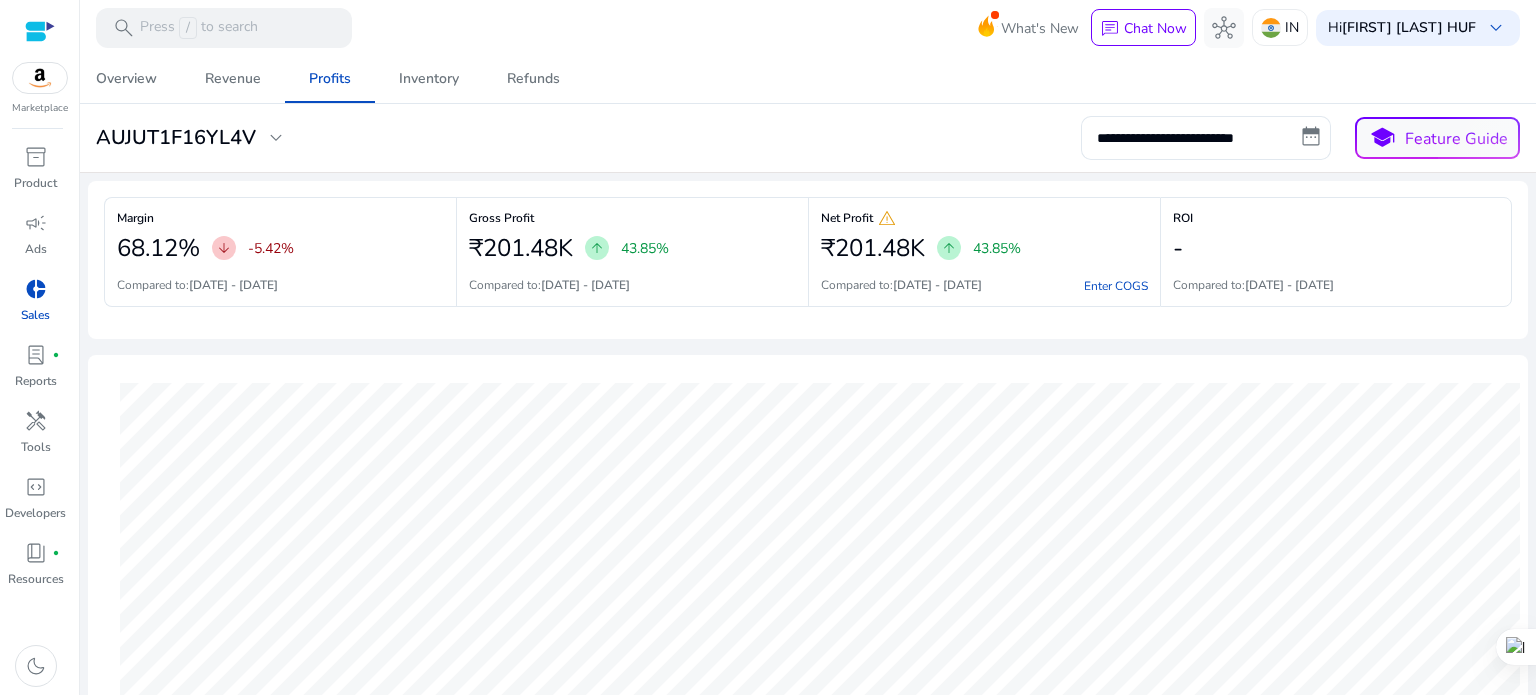 scroll, scrollTop: 0, scrollLeft: 0, axis: both 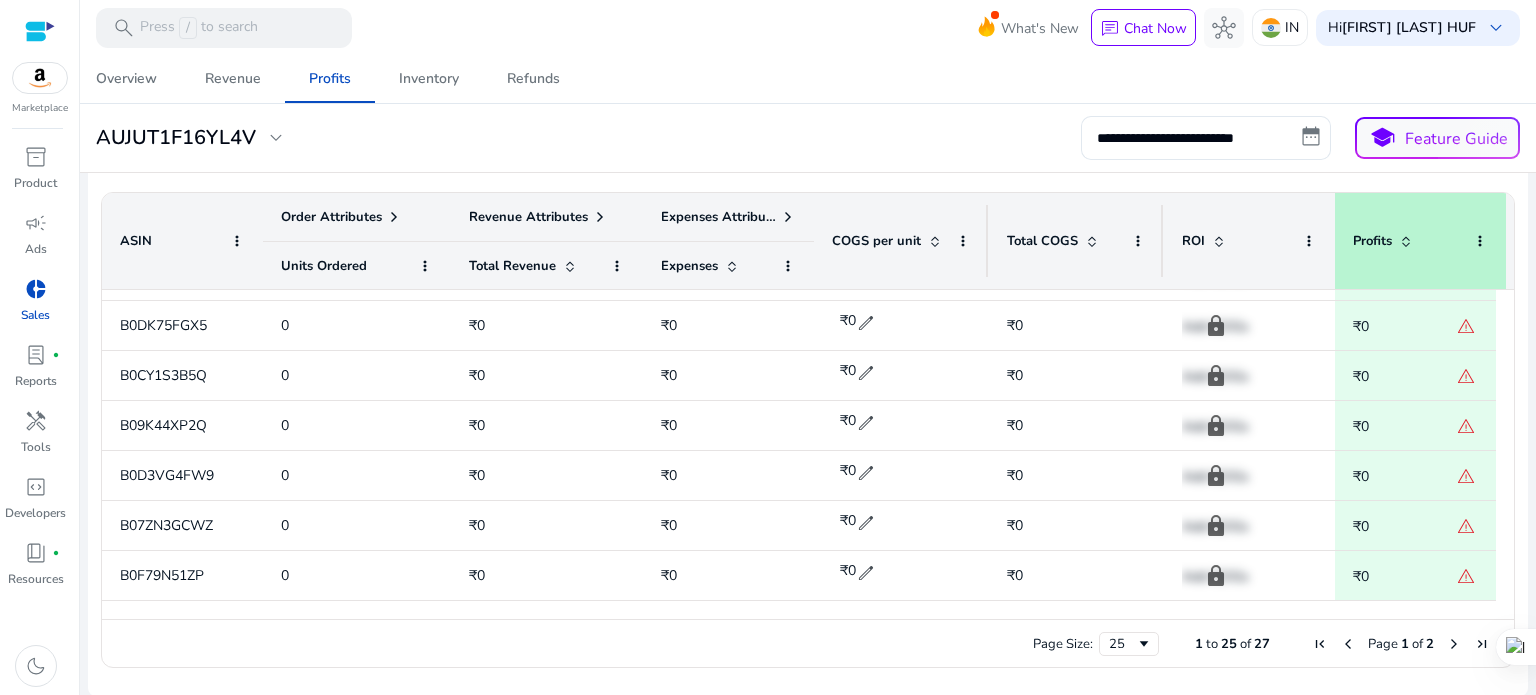 click at bounding box center (1454, 644) 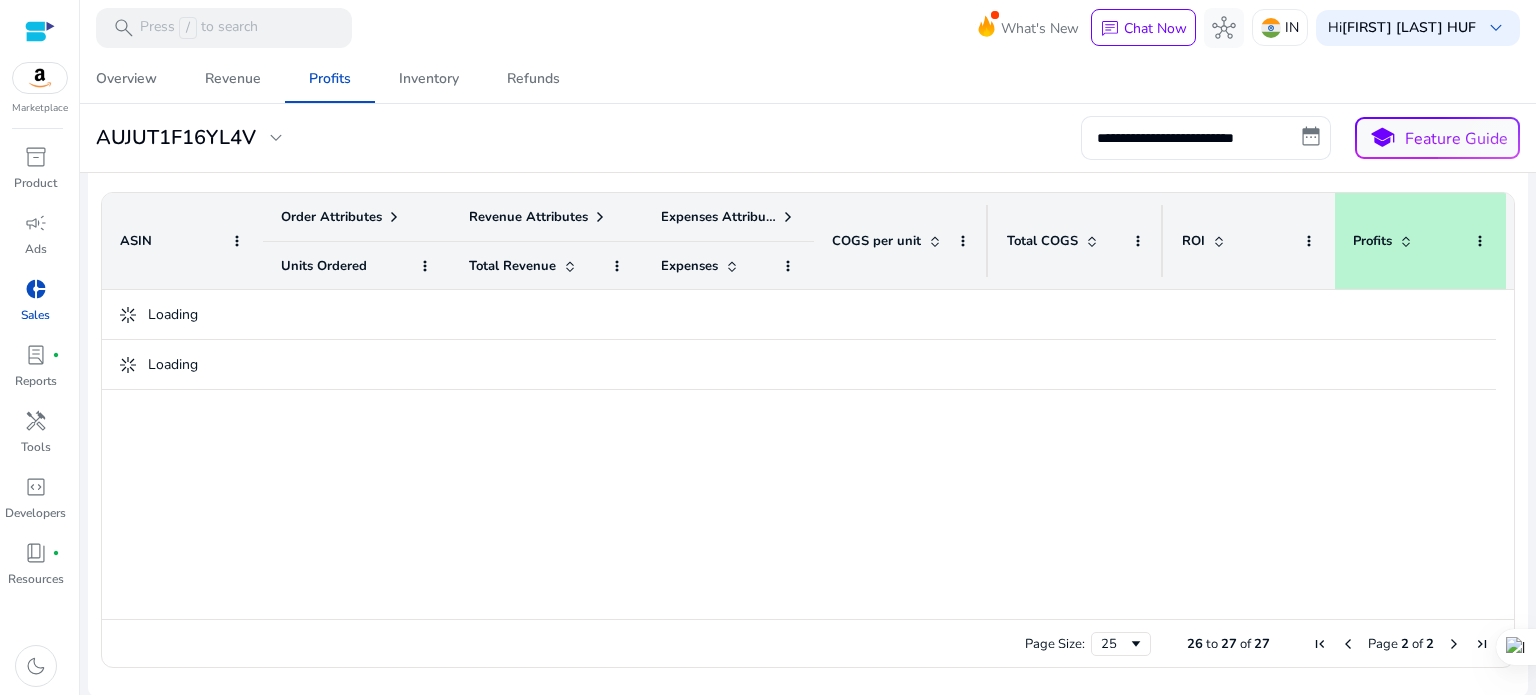 scroll, scrollTop: 0, scrollLeft: 0, axis: both 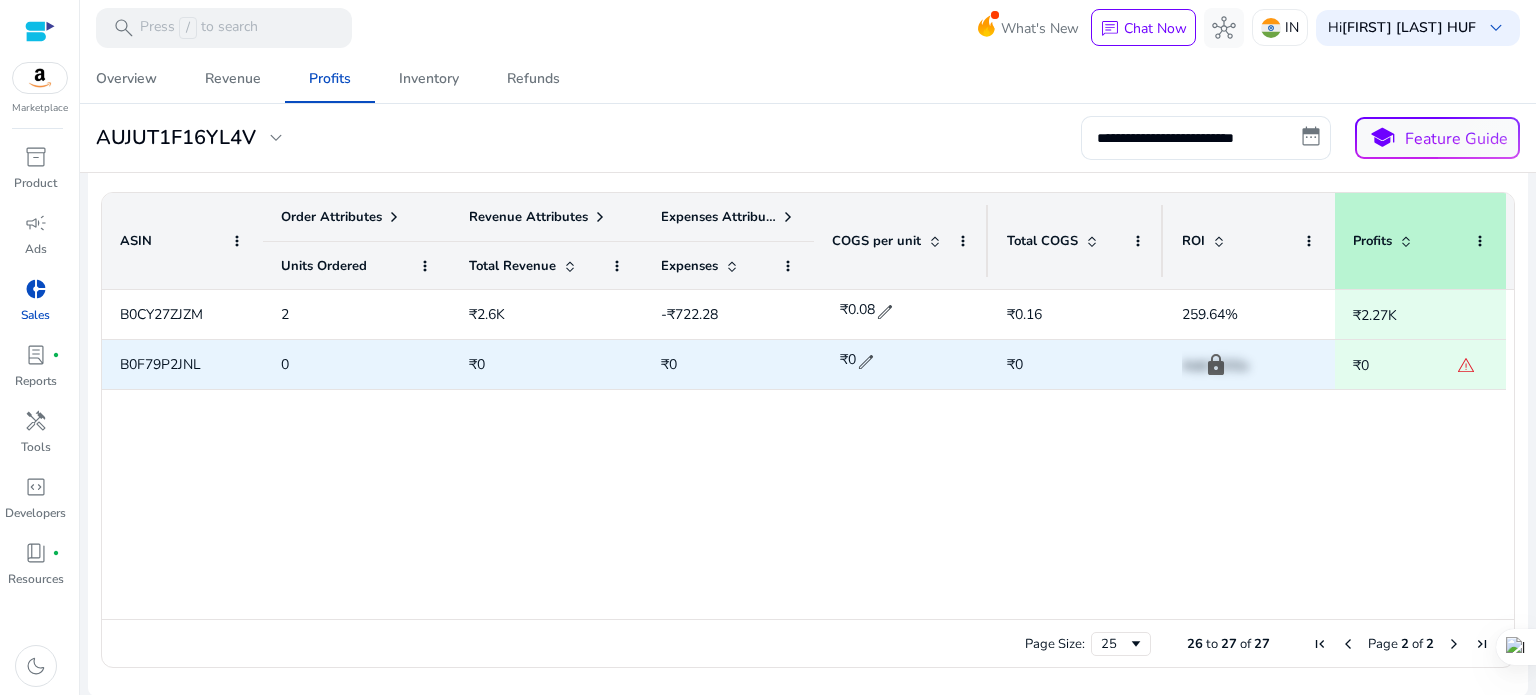 click on "edit" 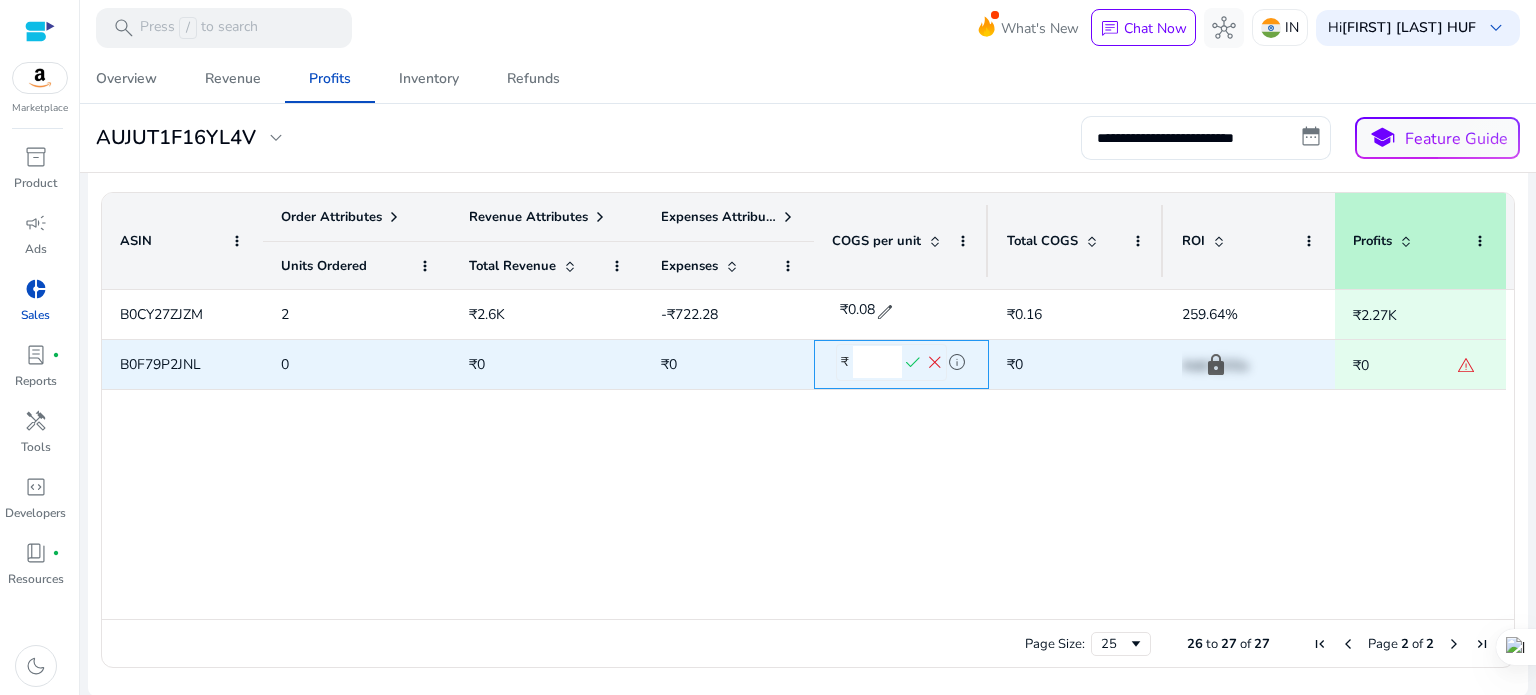 click on "*" 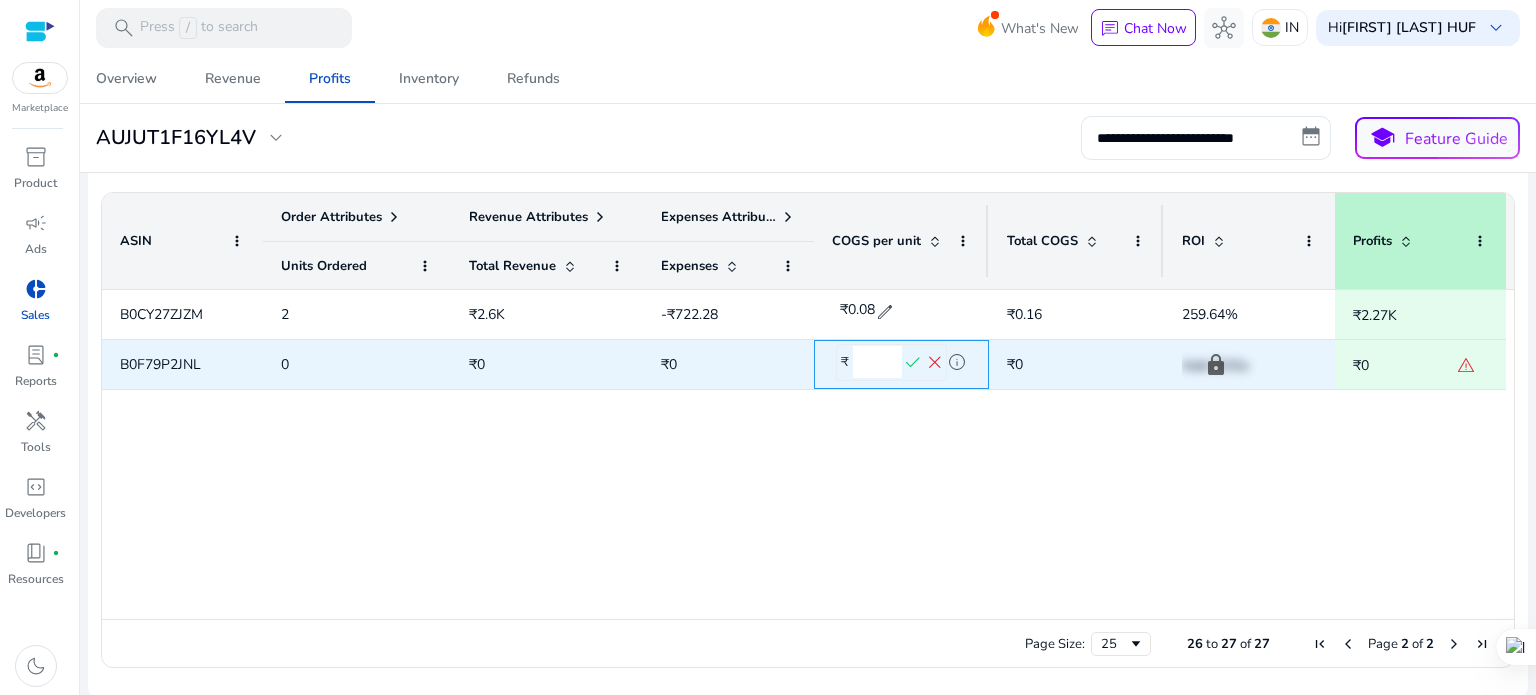 type on "***" 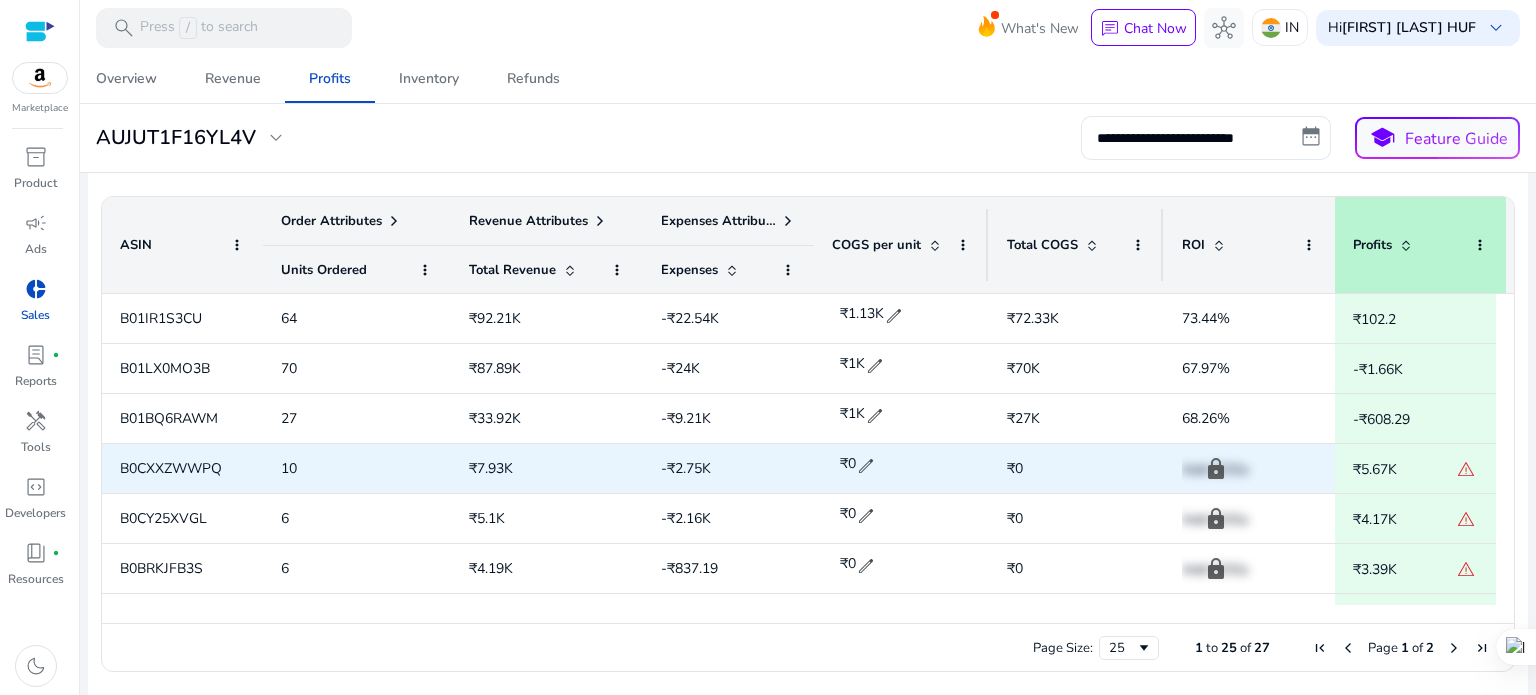 scroll, scrollTop: 825, scrollLeft: 0, axis: vertical 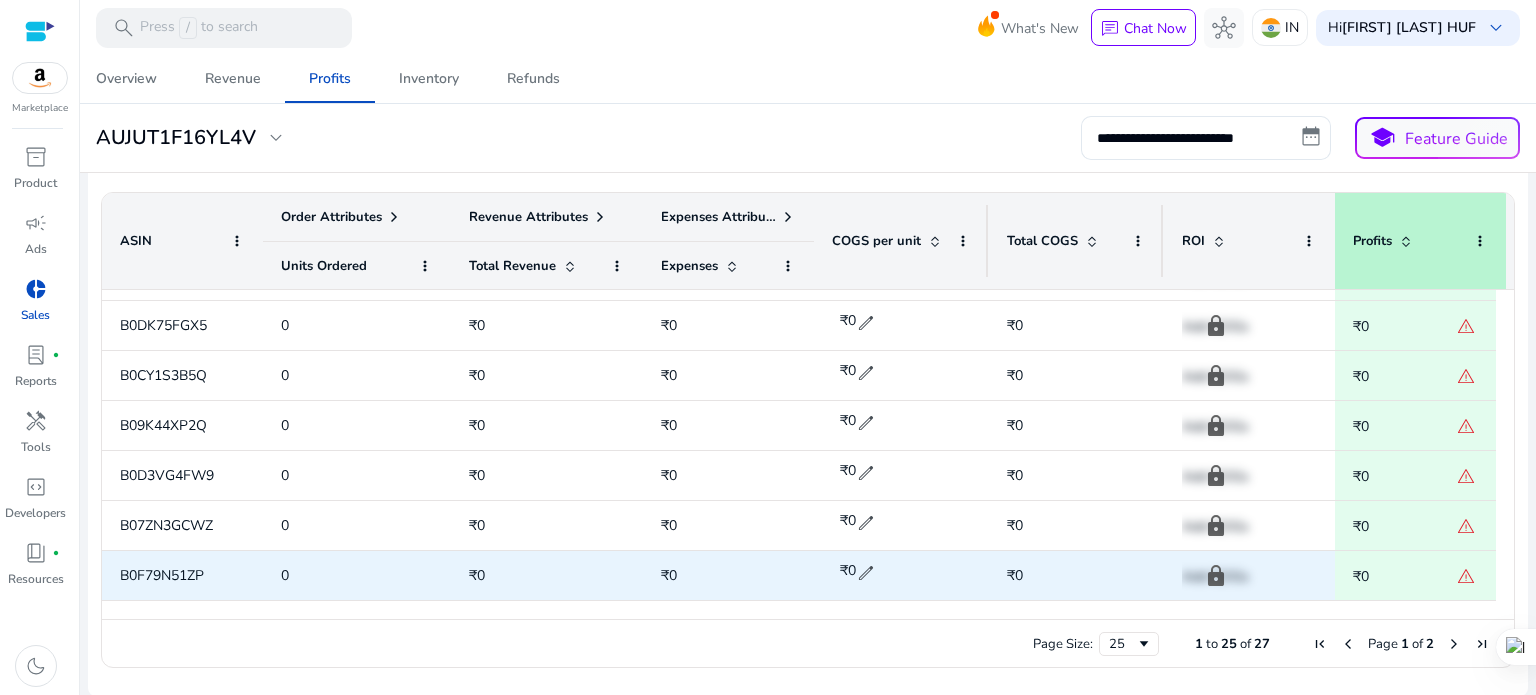 click on "edit" 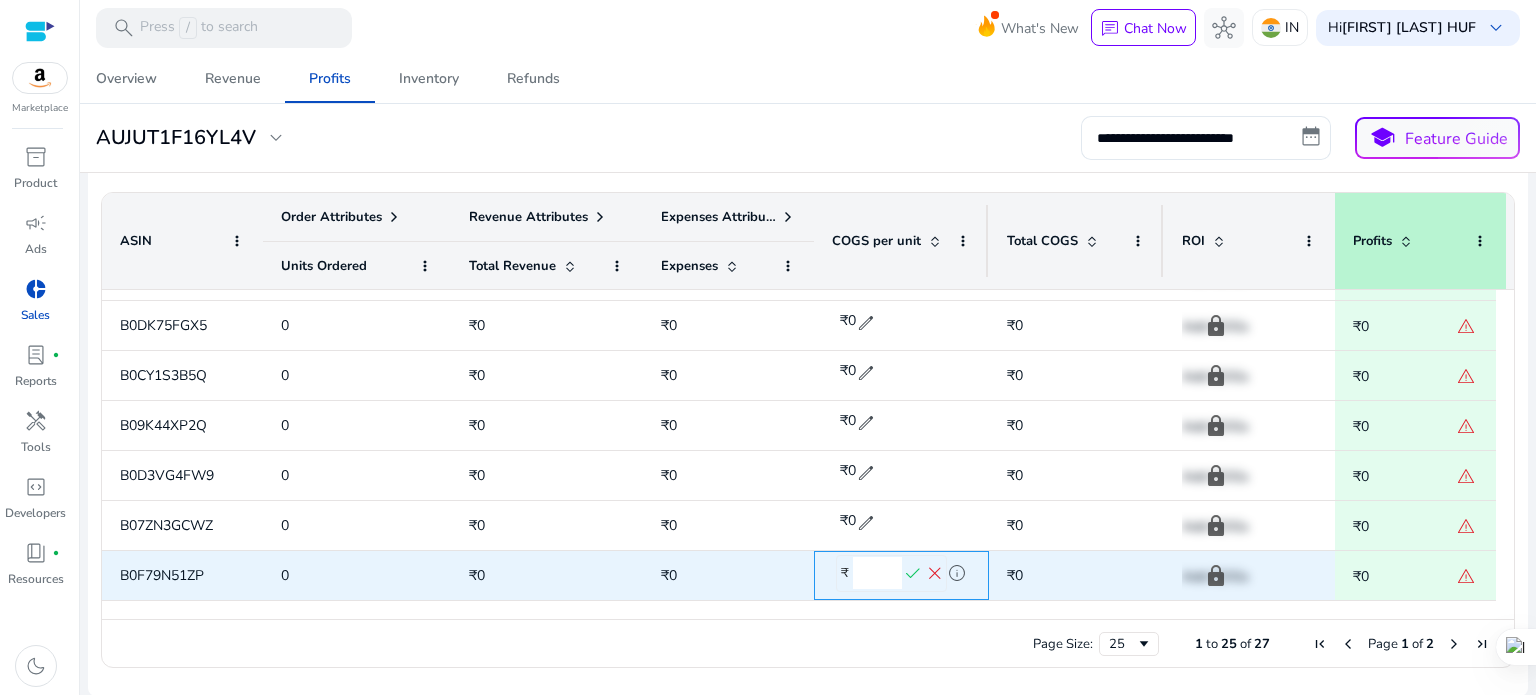 click on "*" 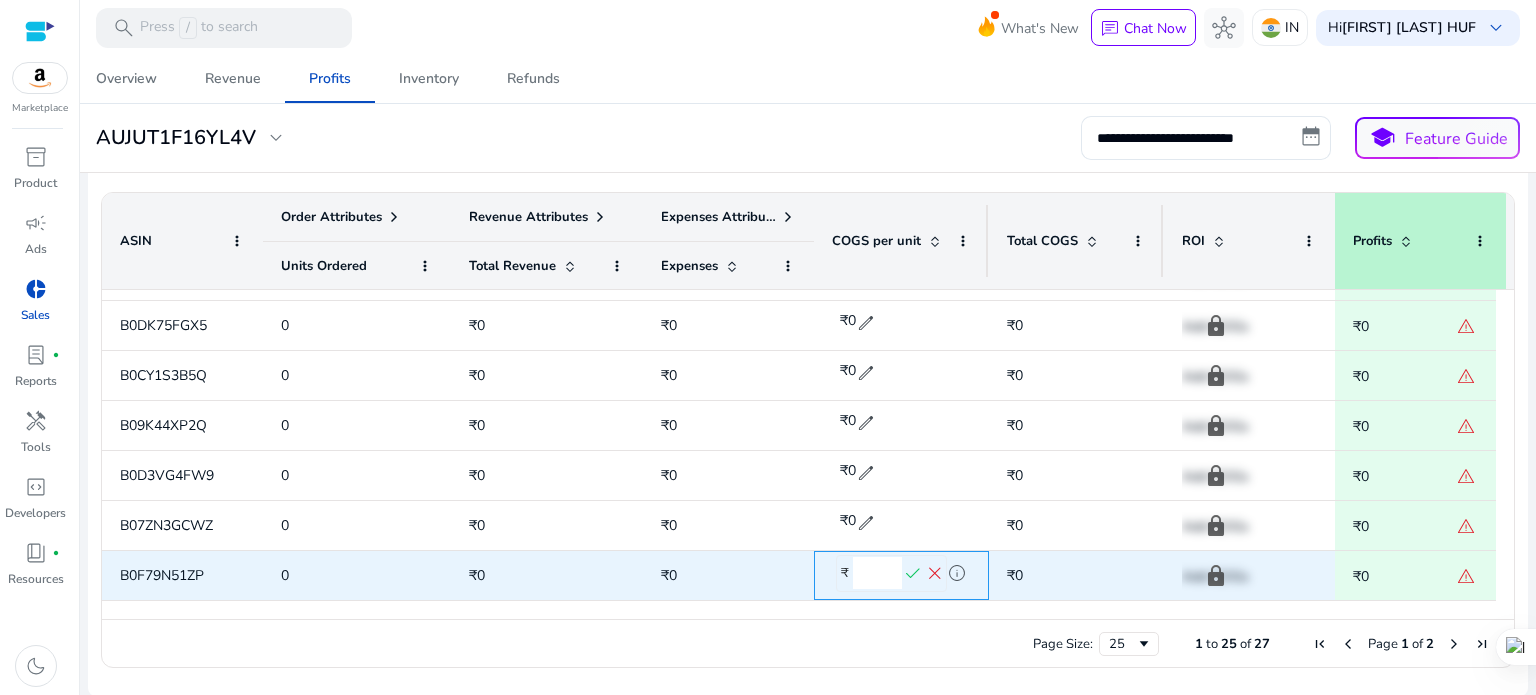 type on "***" 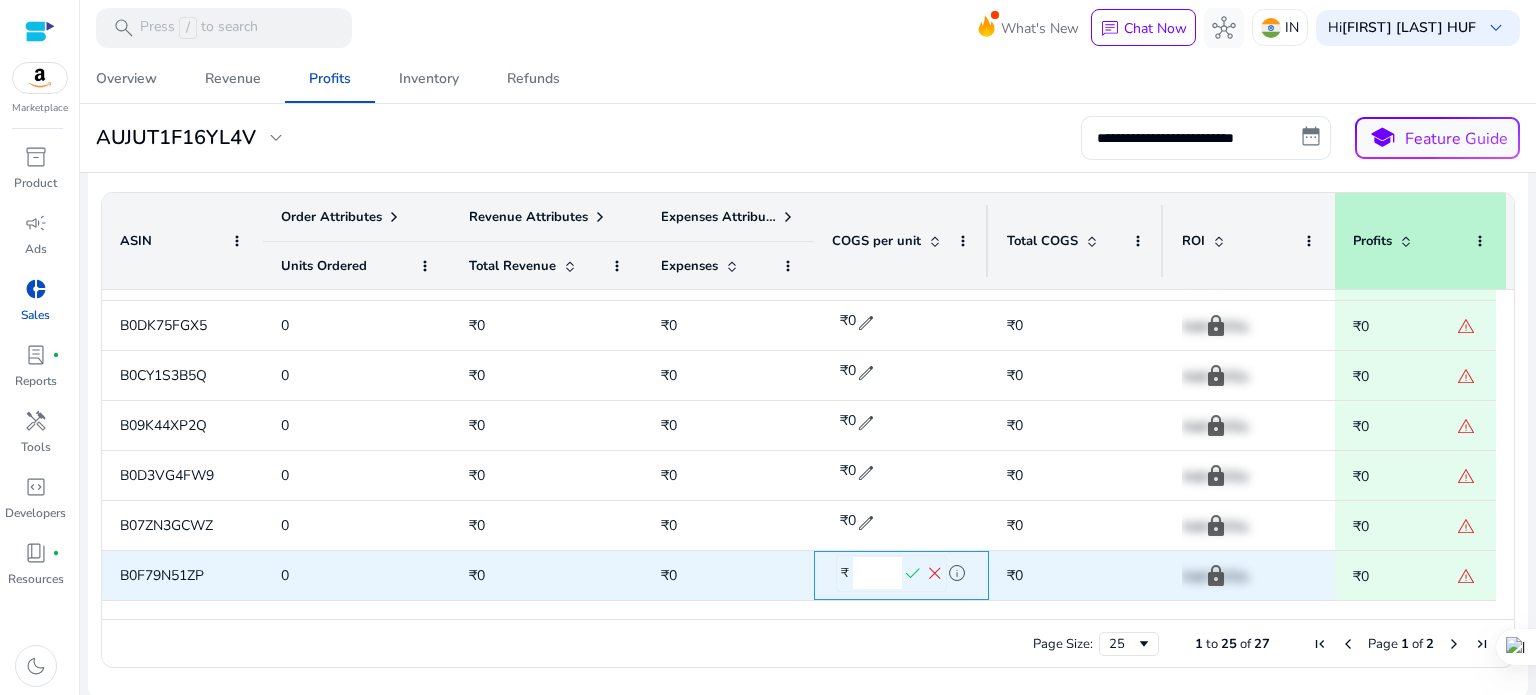 click on "check" 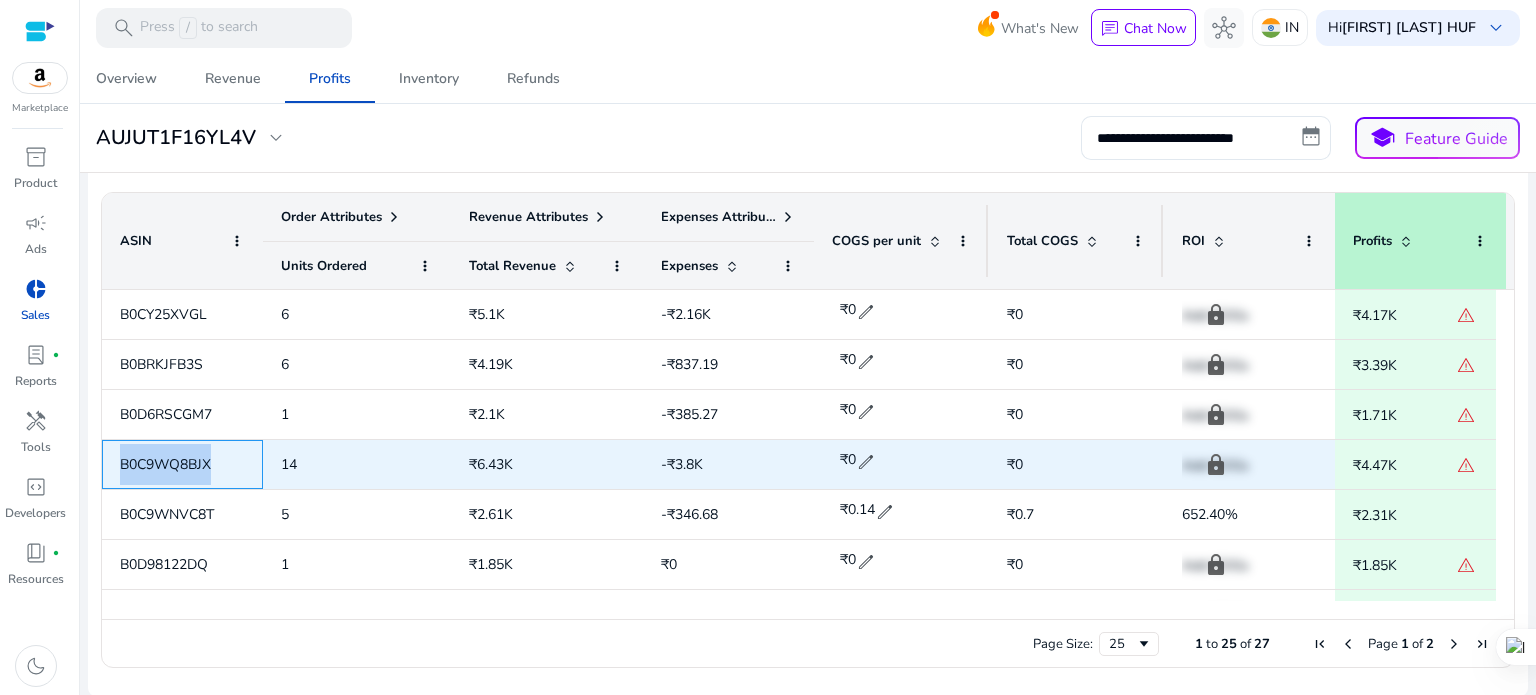 drag, startPoint x: 116, startPoint y: 467, endPoint x: 216, endPoint y: 467, distance: 100 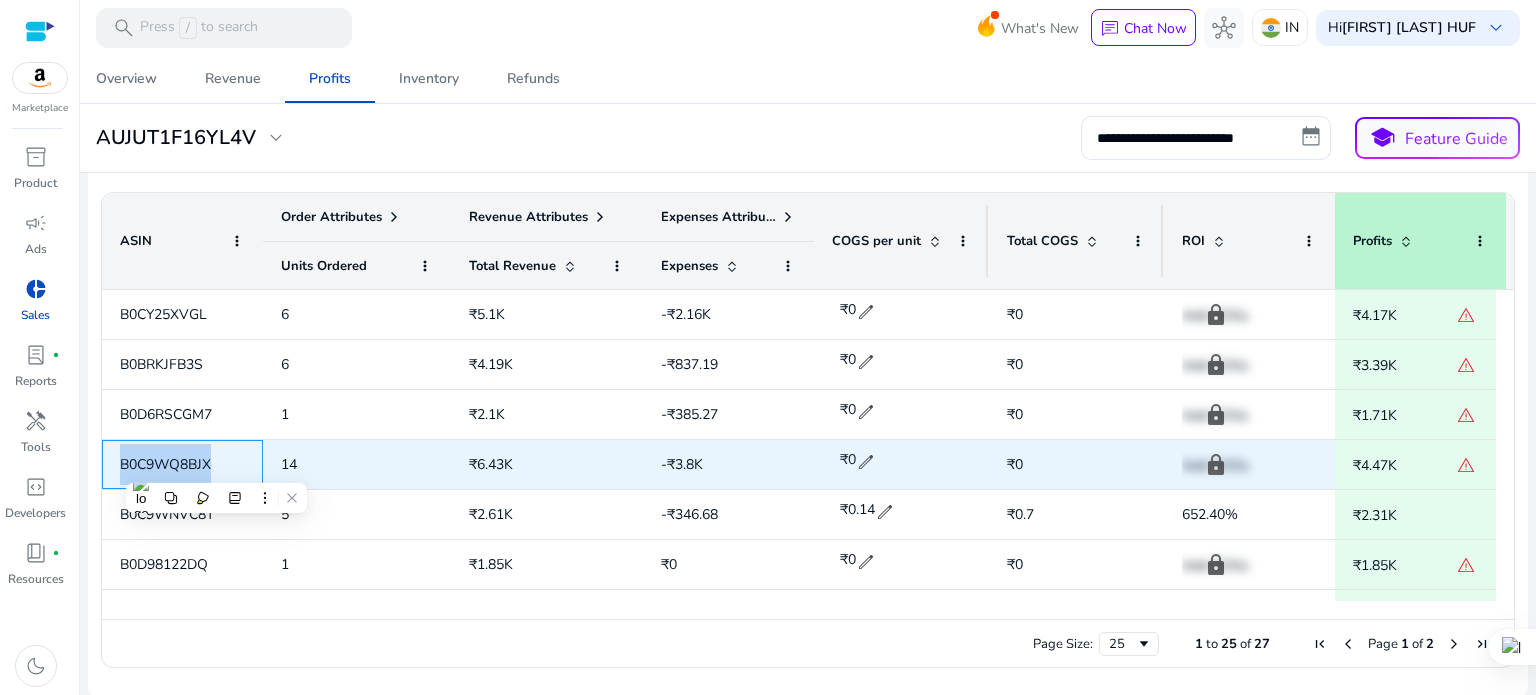 copy on "B0C9WQ8BJX" 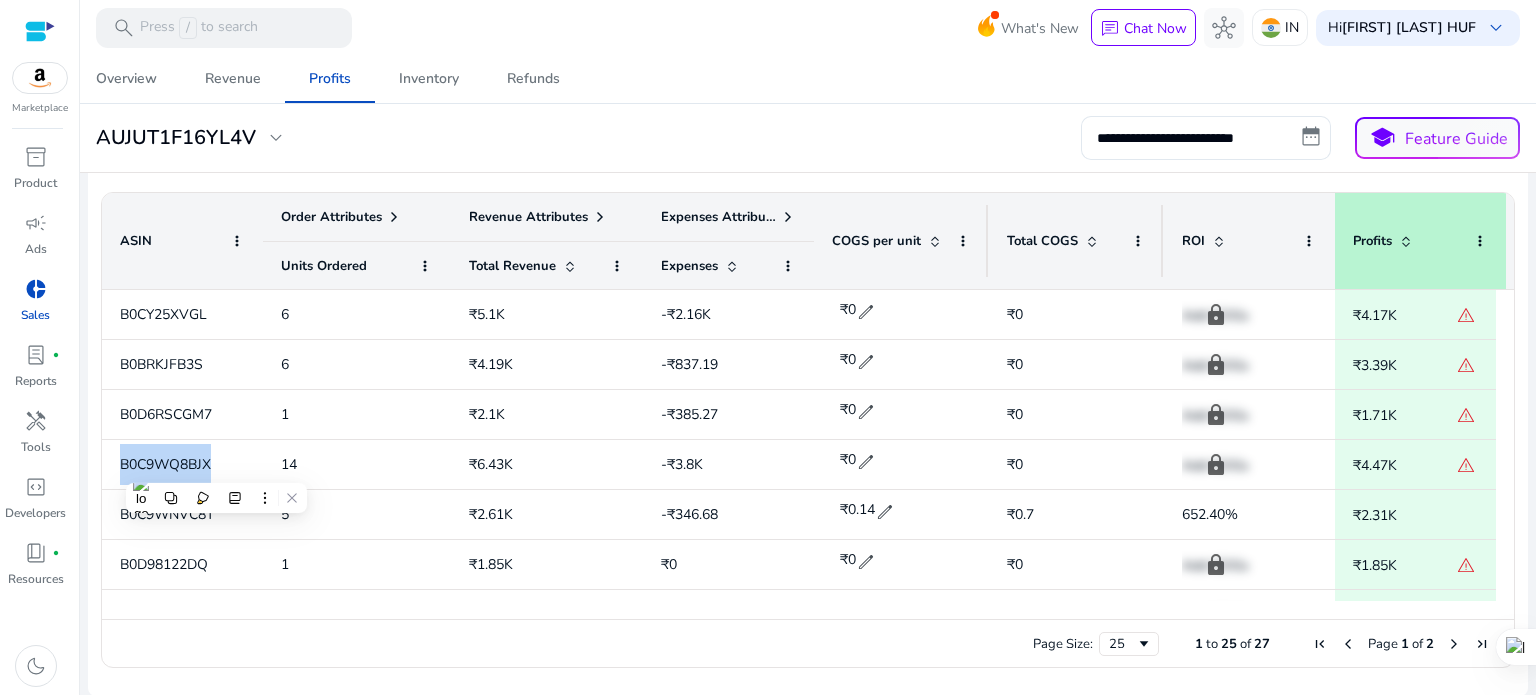 click on "Hi [FIRST] [LAST] HUF" at bounding box center [808, 27] 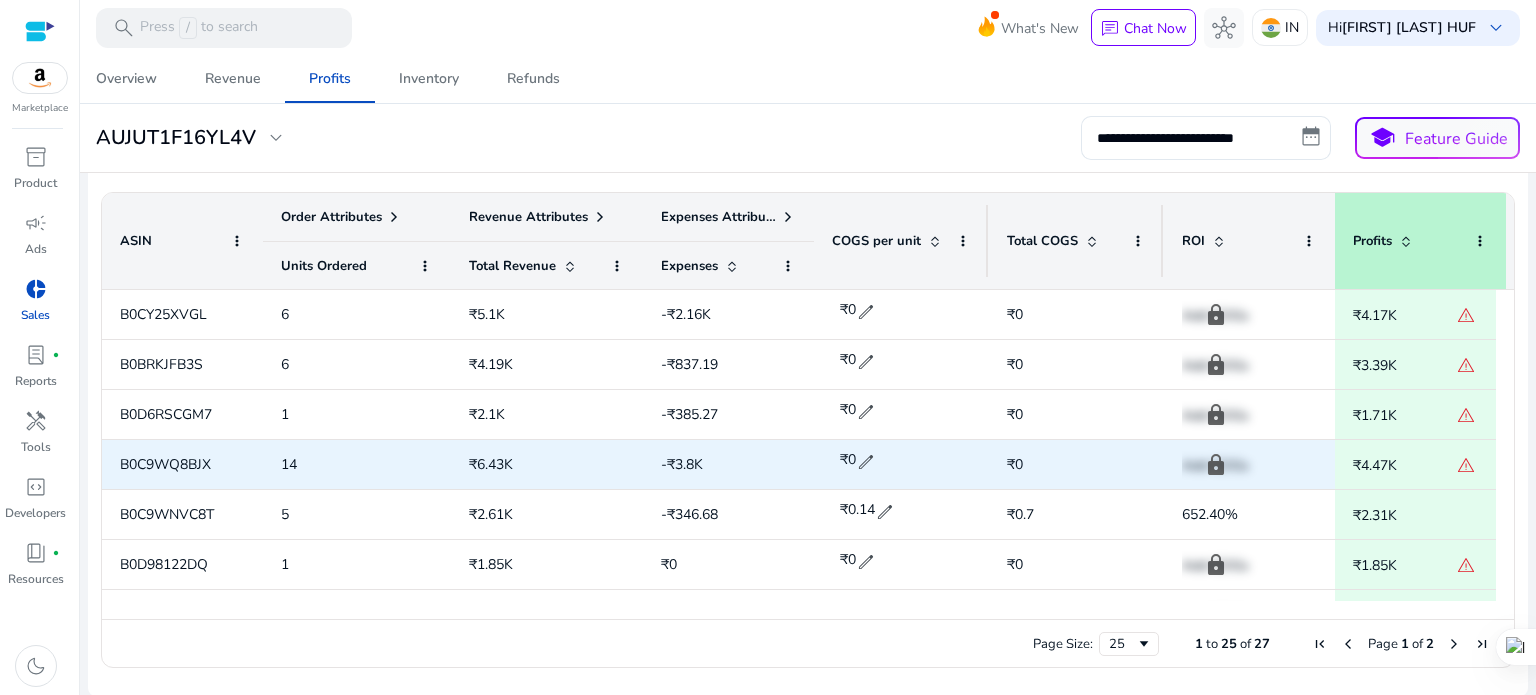 scroll, scrollTop: 0, scrollLeft: 0, axis: both 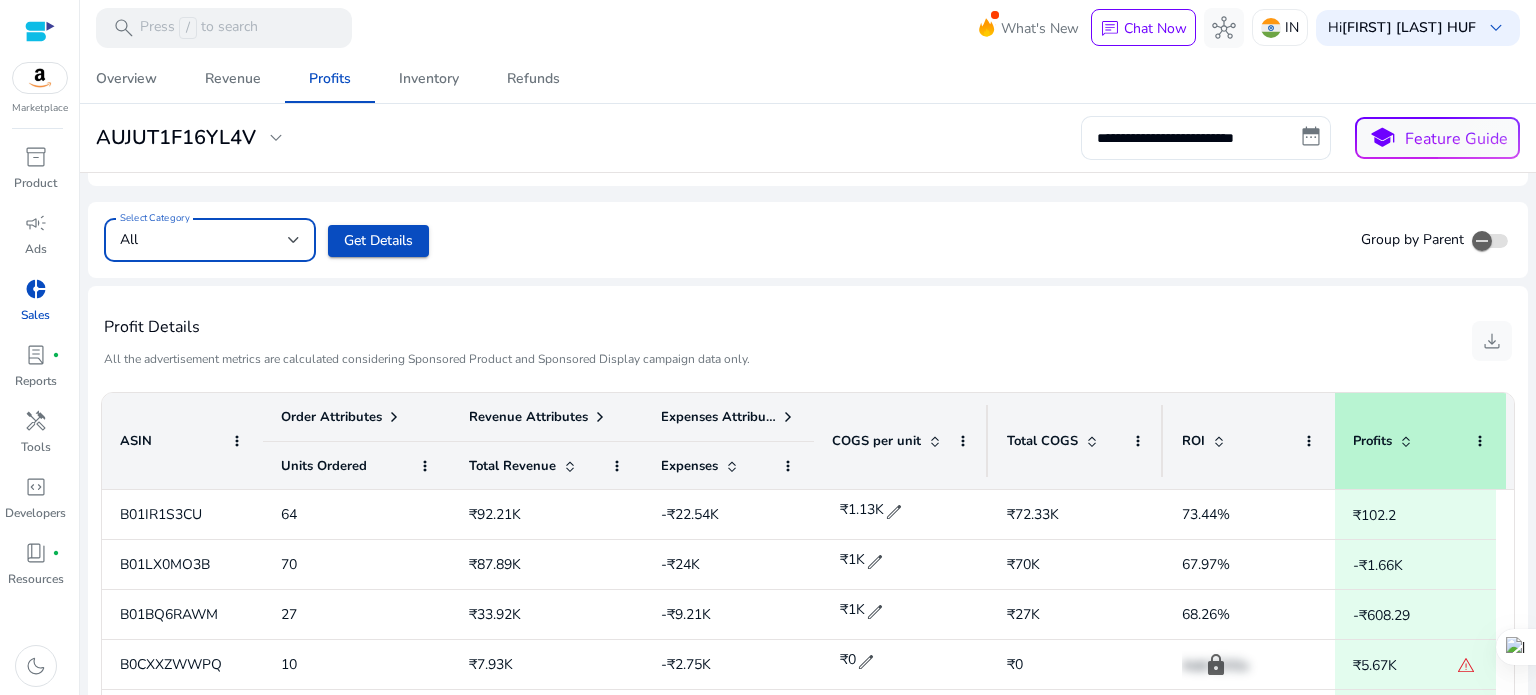 click at bounding box center [294, 240] 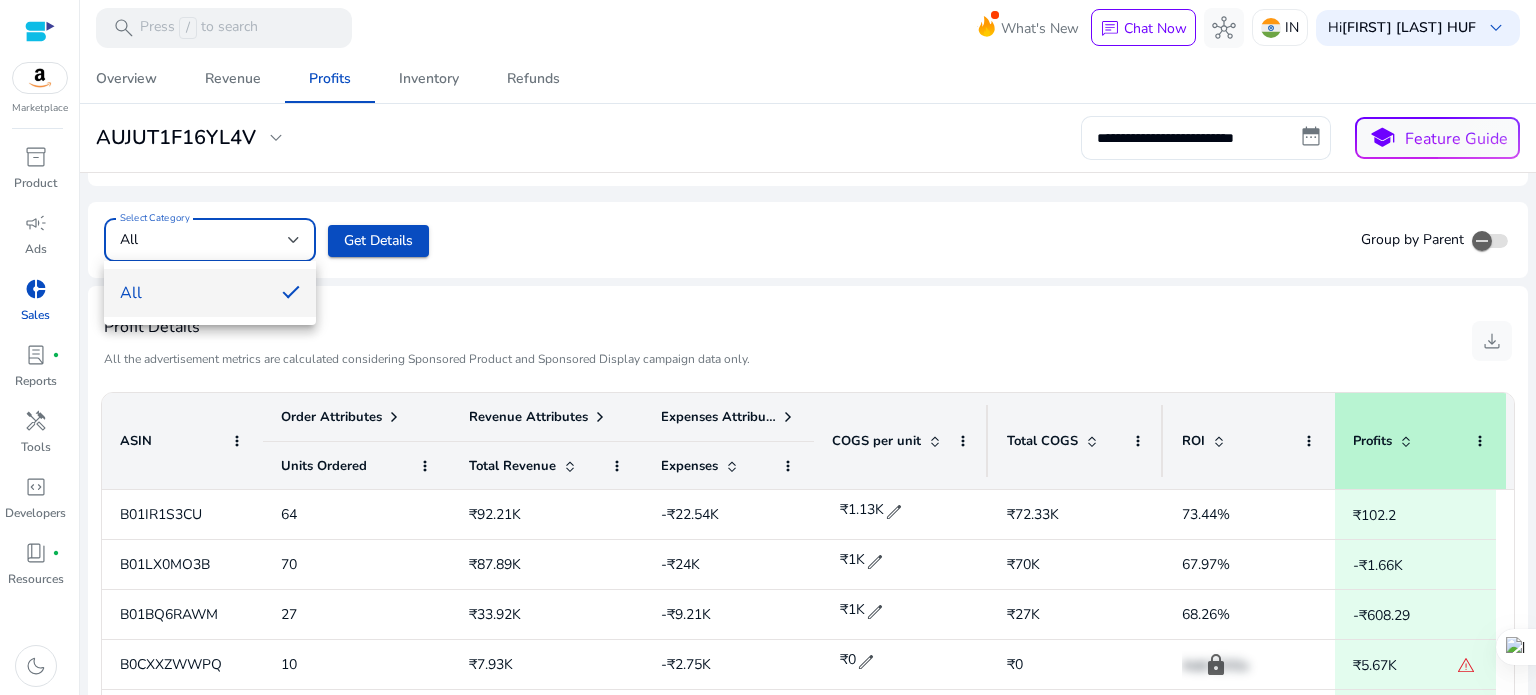 click at bounding box center [768, 347] 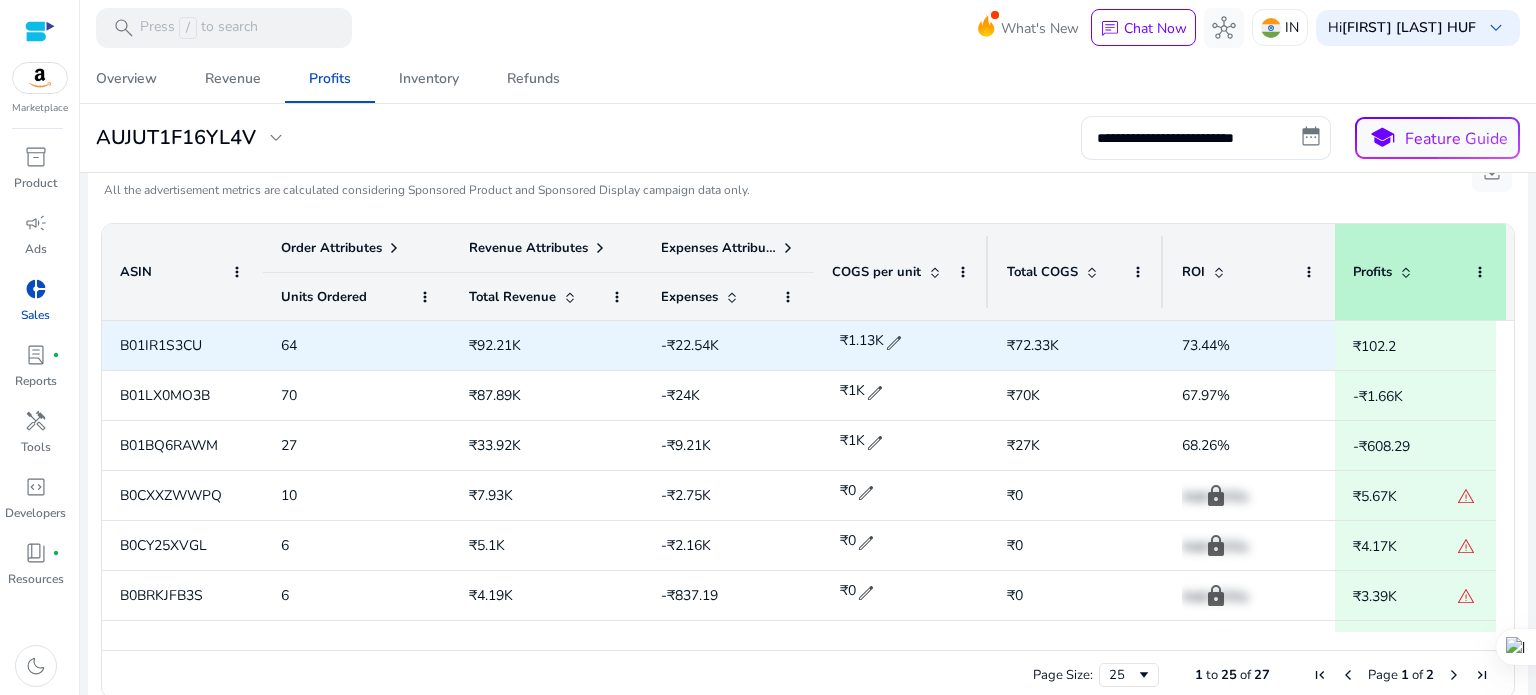 scroll, scrollTop: 825, scrollLeft: 0, axis: vertical 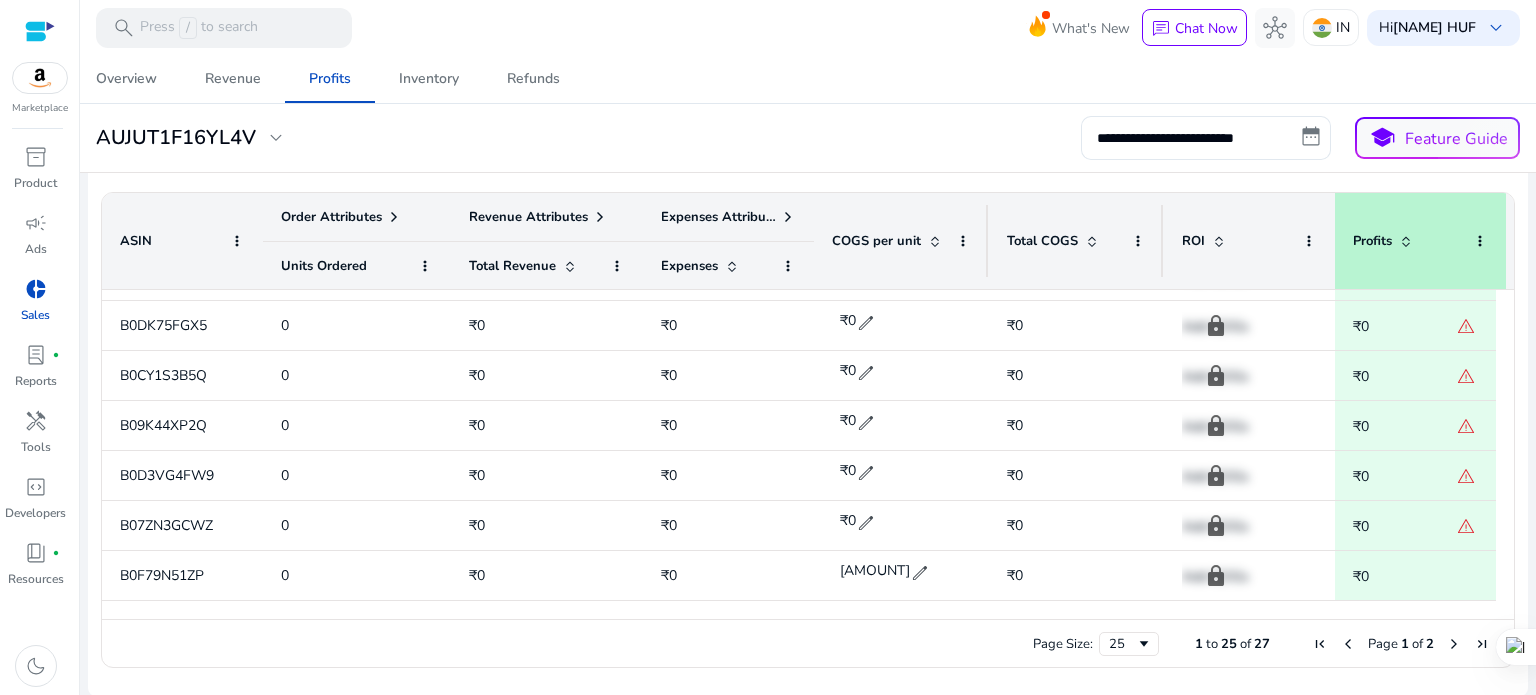 click at bounding box center [1454, 644] 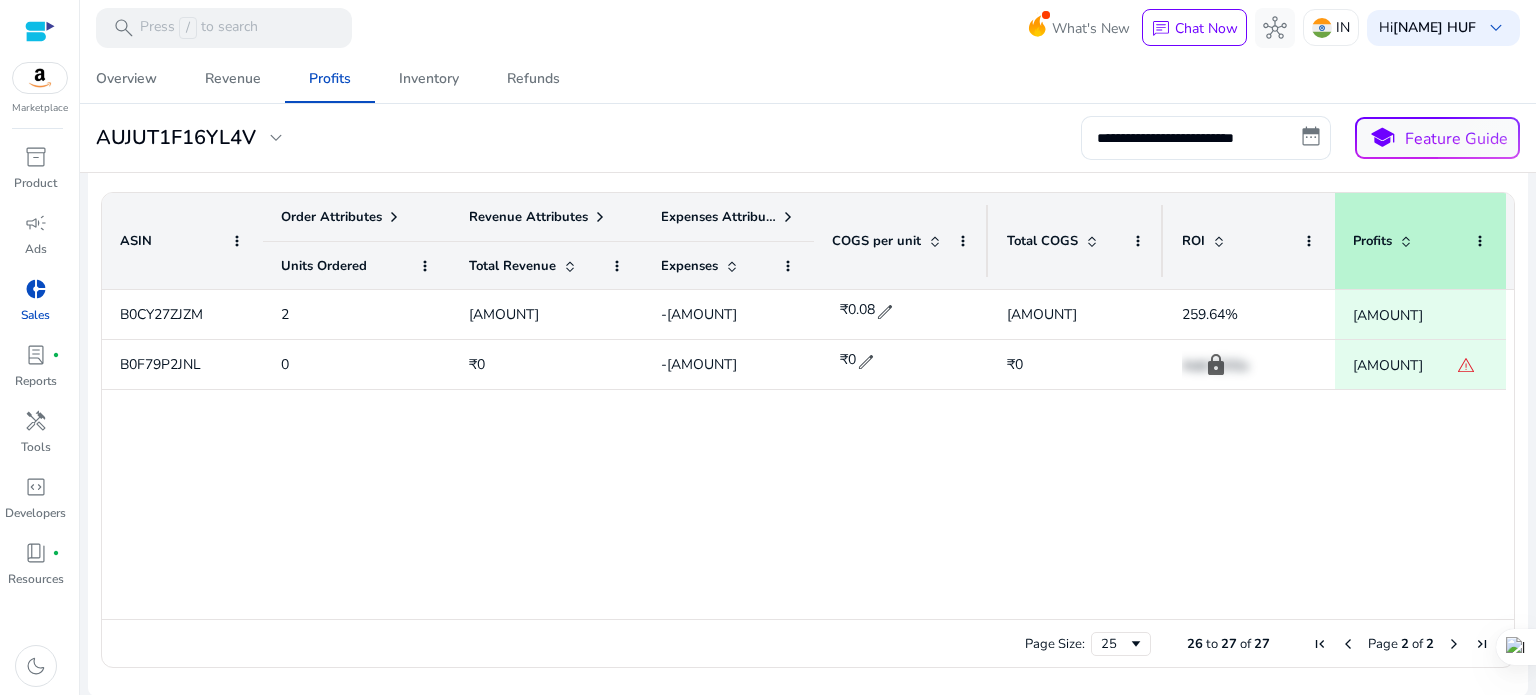 click at bounding box center [1348, 644] 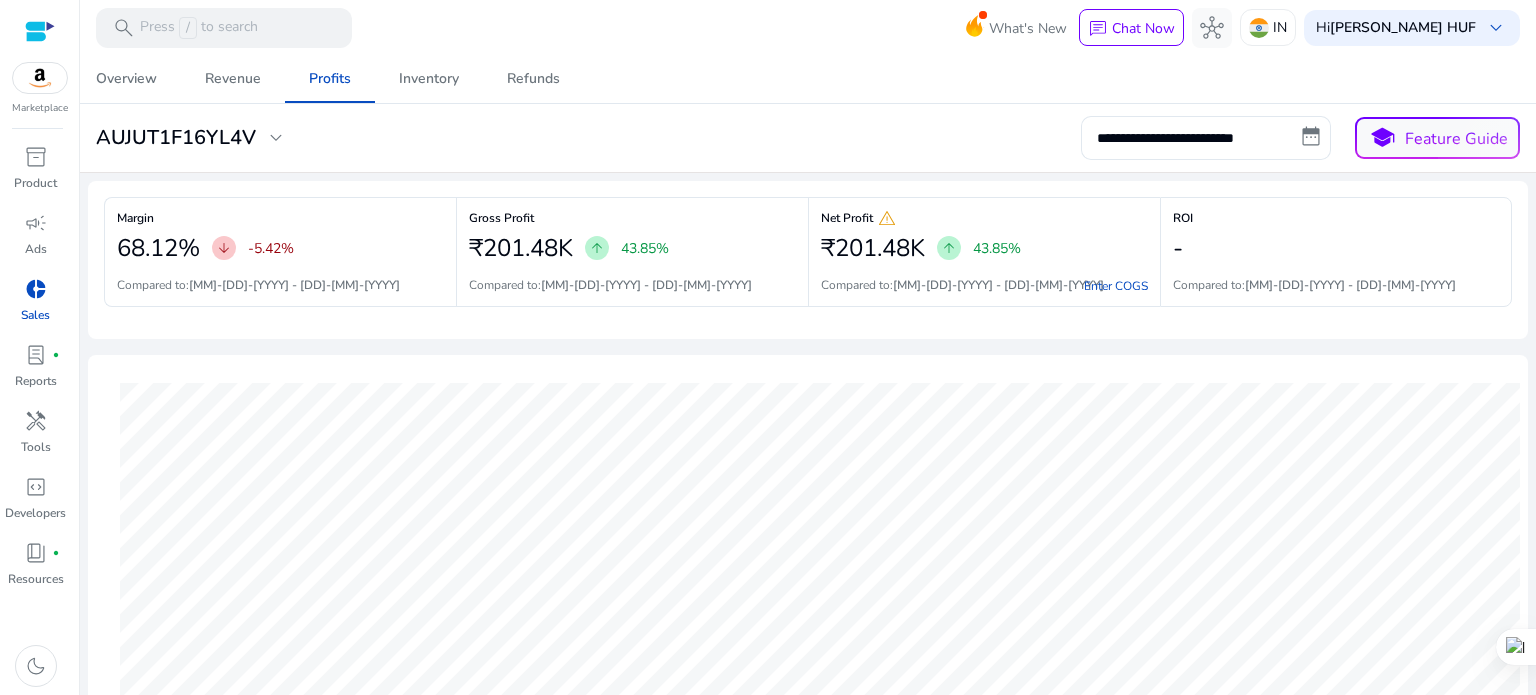 click on "Drag here to set row groups Drag here to set column labels
Order Attributes
Revenue Attributes
Expenses Attributes
ASIN 64" 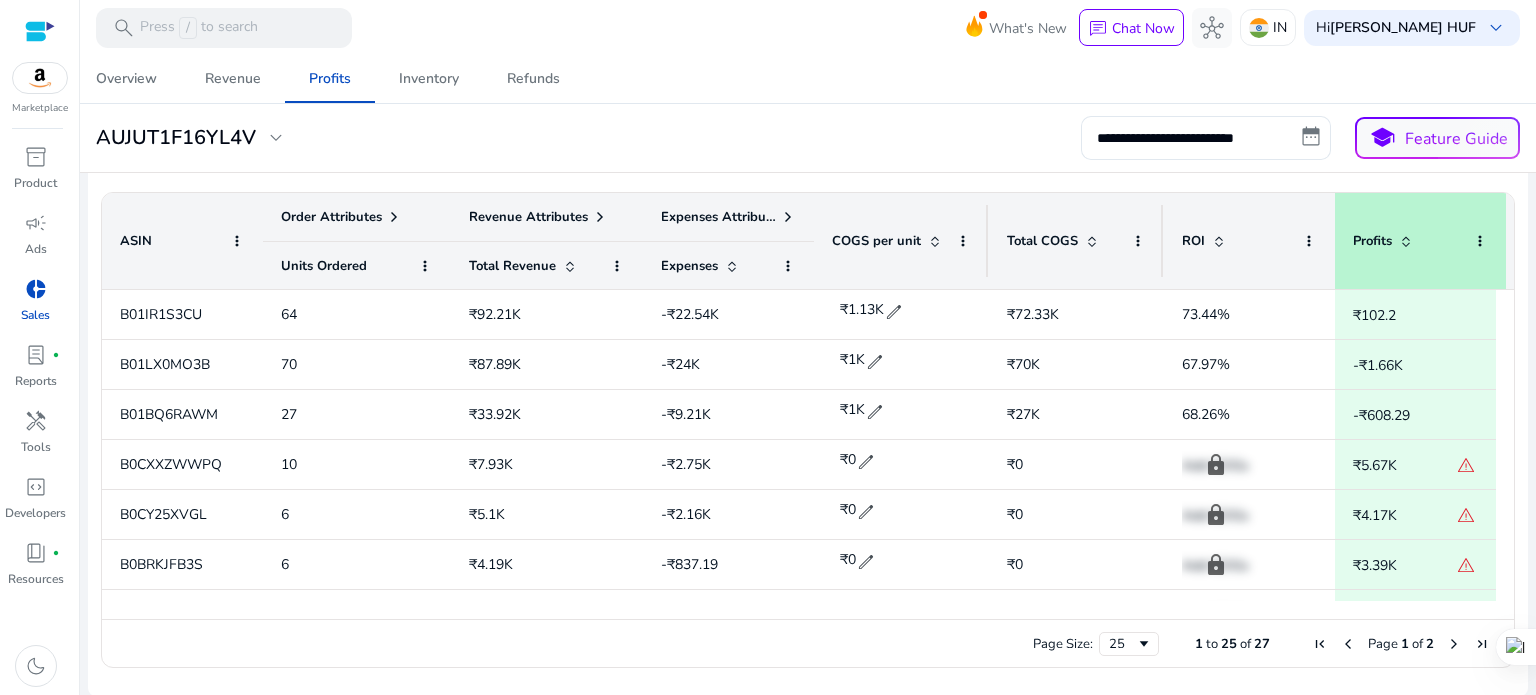scroll, scrollTop: 23, scrollLeft: 0, axis: vertical 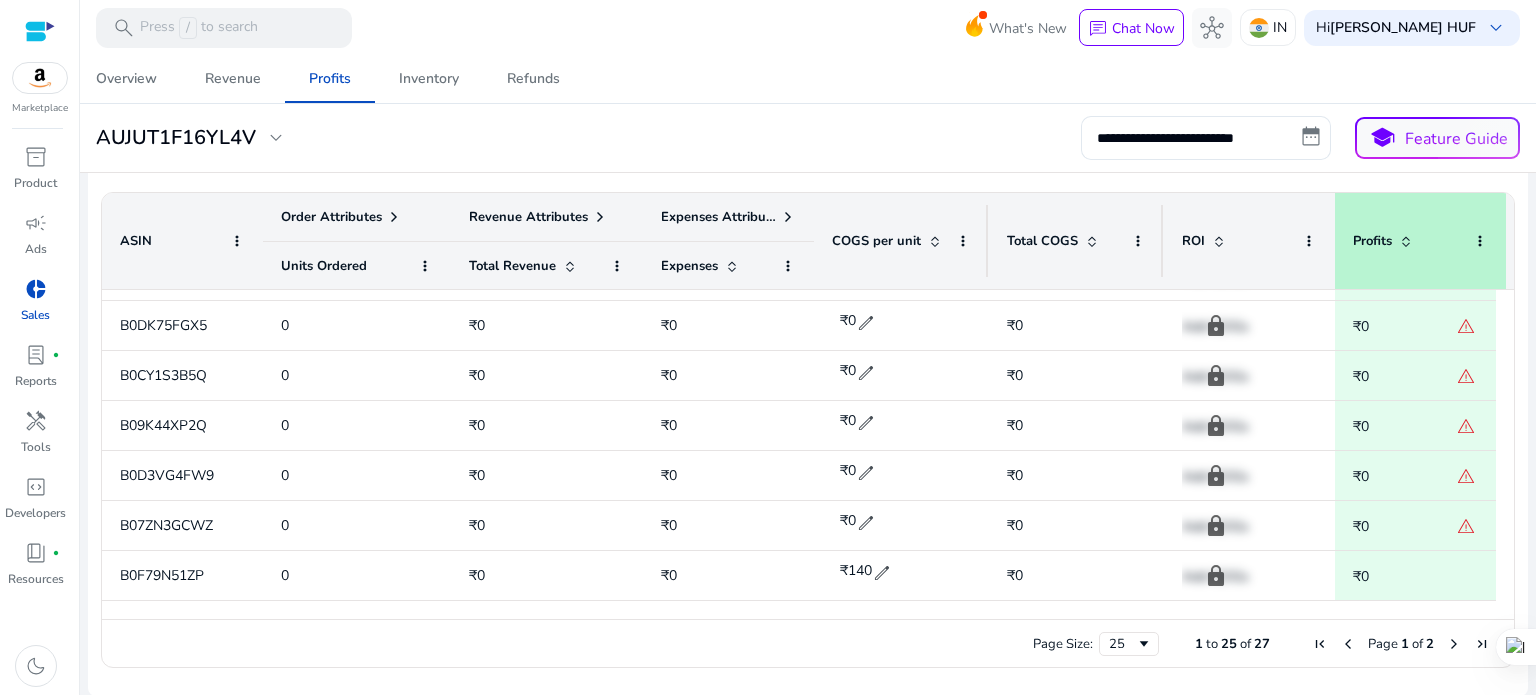 click at bounding box center (1454, 644) 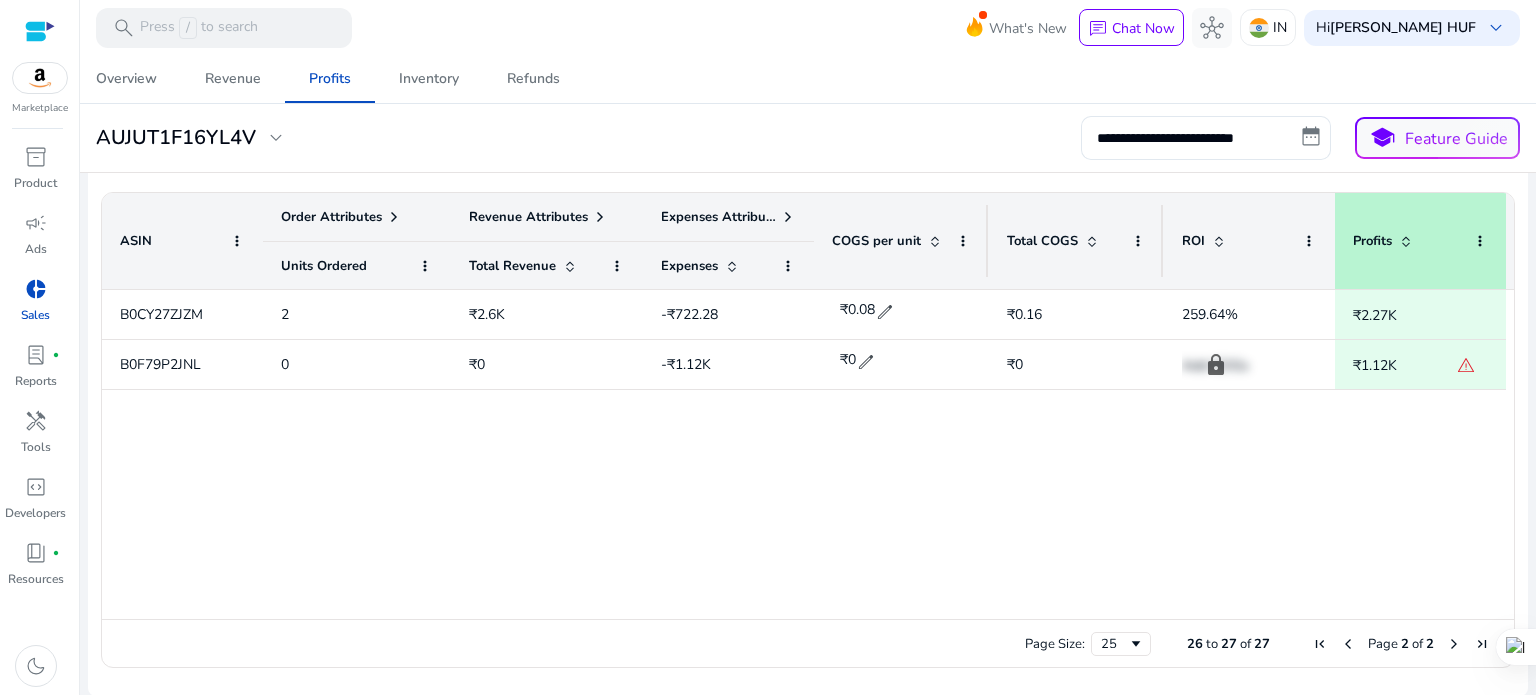 click at bounding box center [1348, 644] 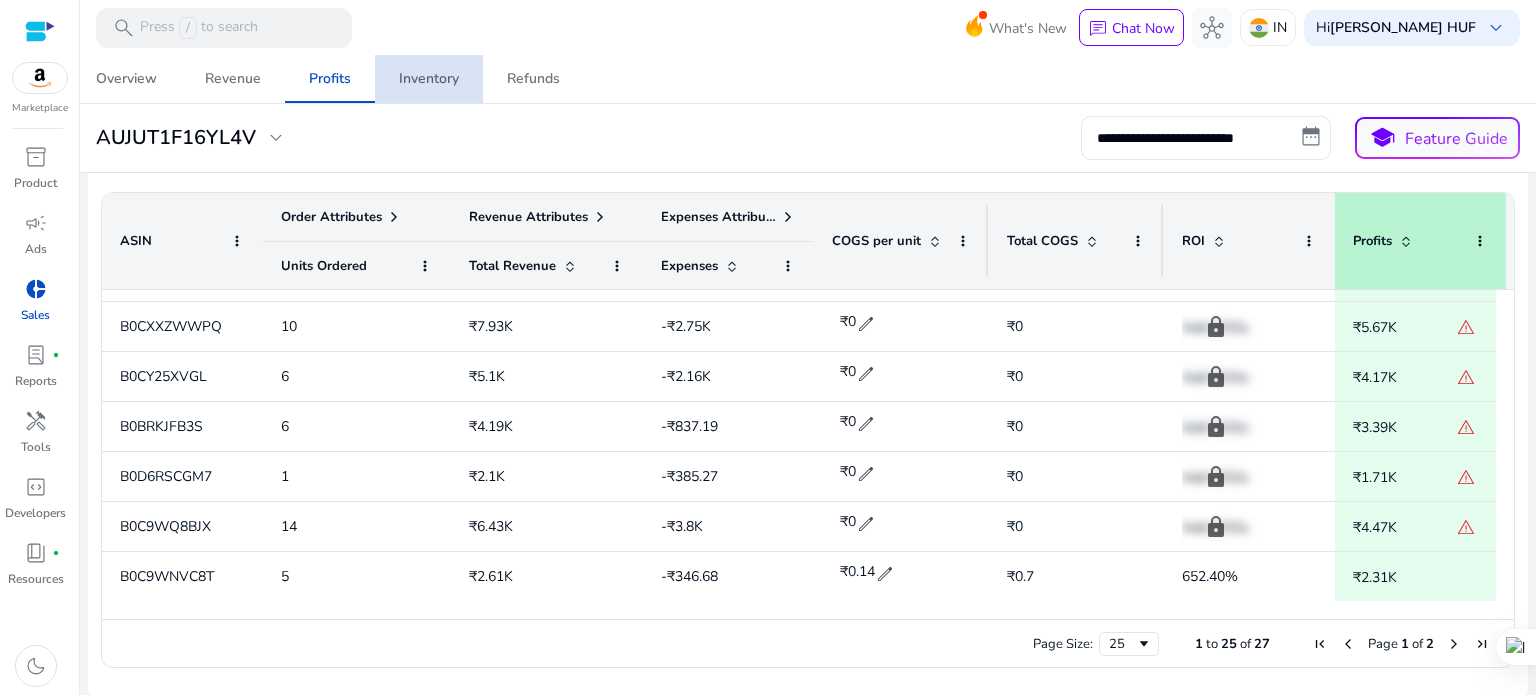click on "Inventory" at bounding box center [429, 79] 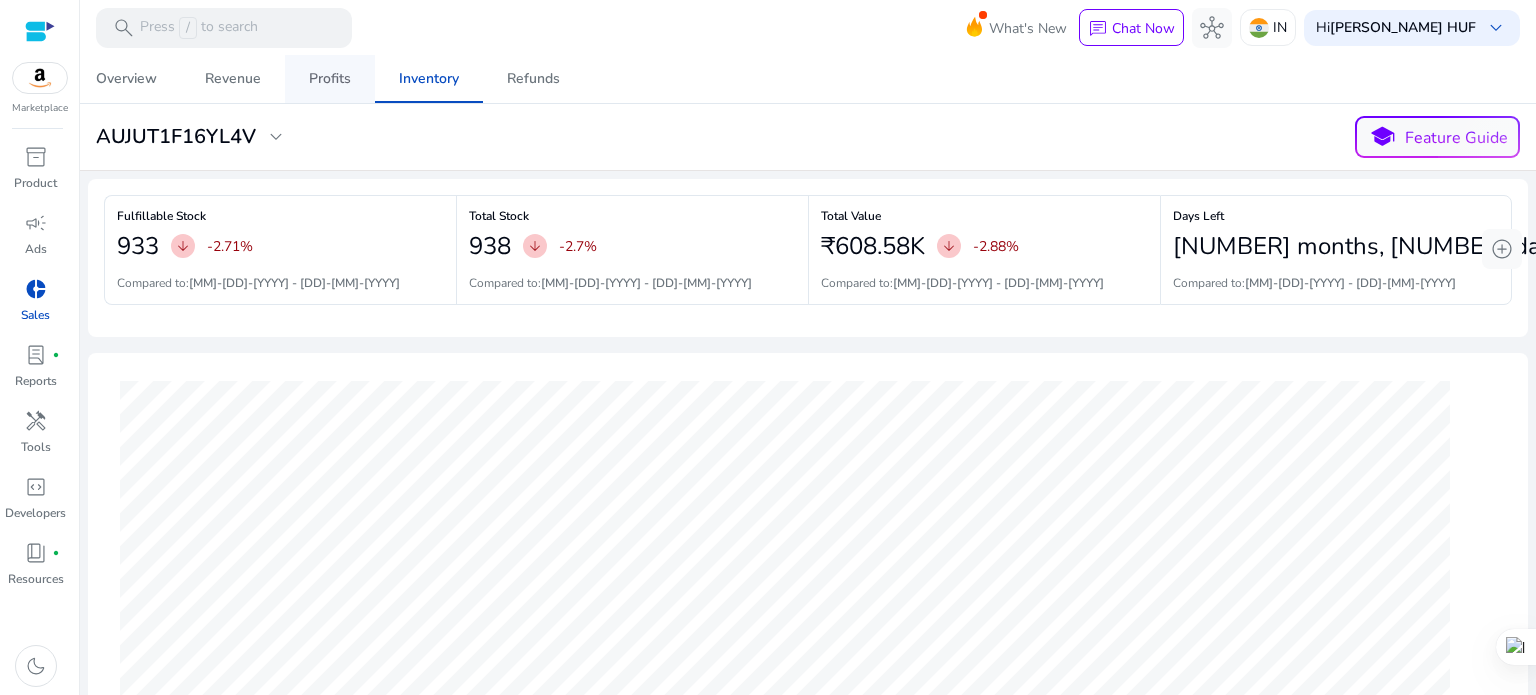 click on "Profits" at bounding box center (330, 79) 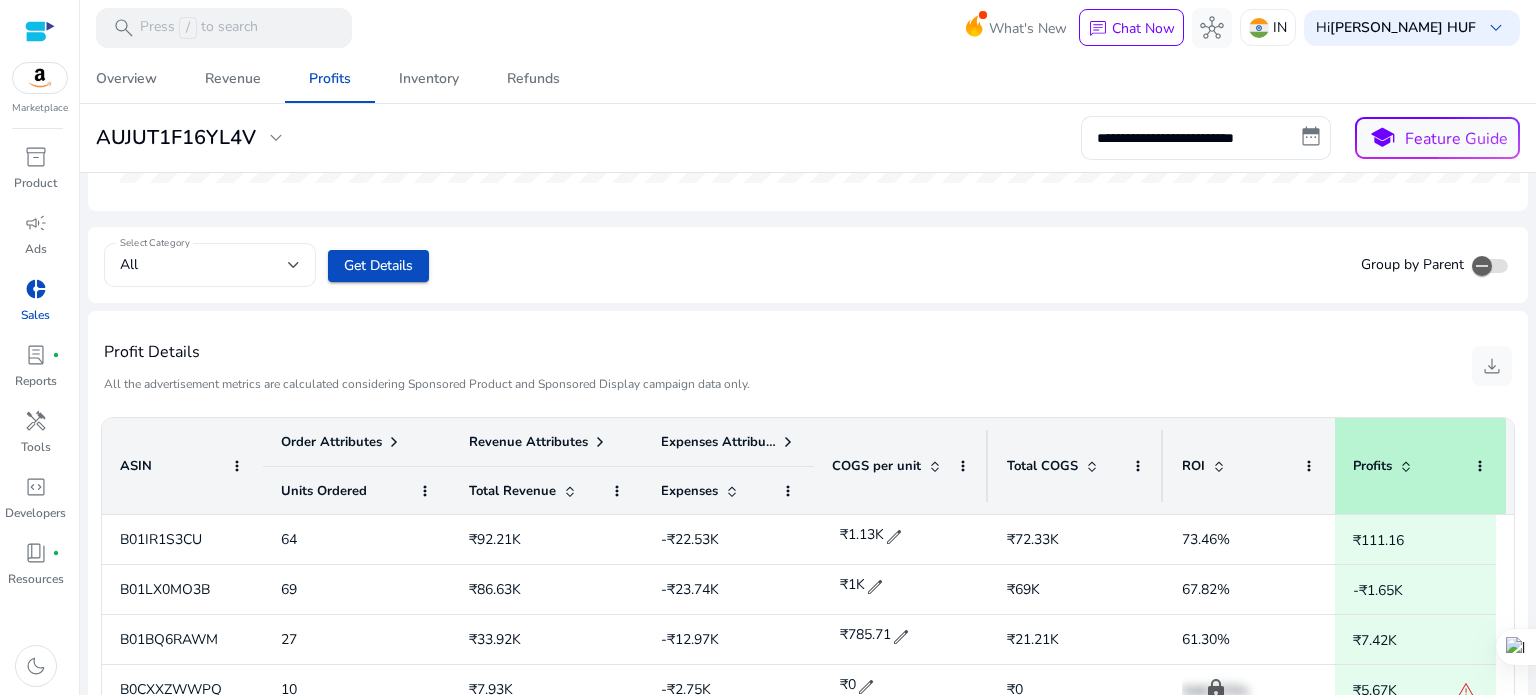 click on "All" at bounding box center [204, 265] 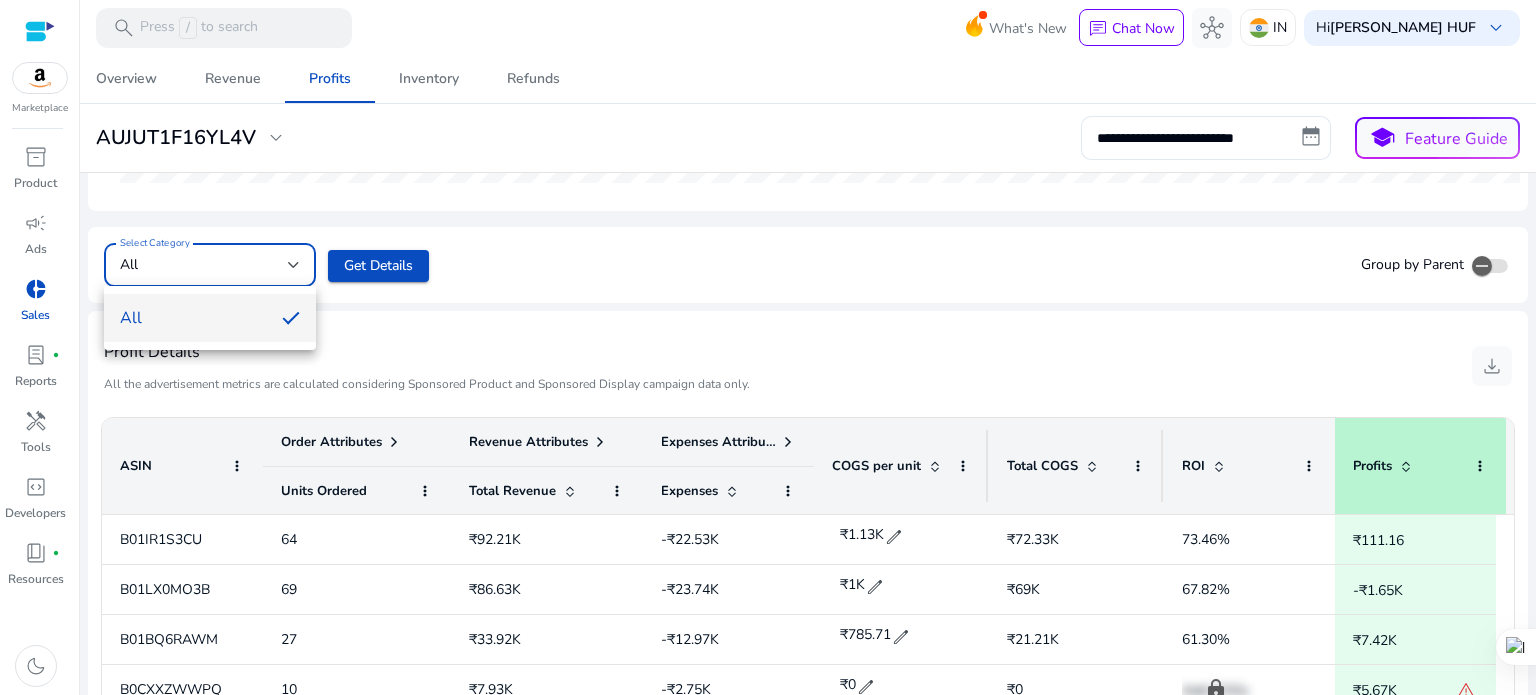click at bounding box center [768, 347] 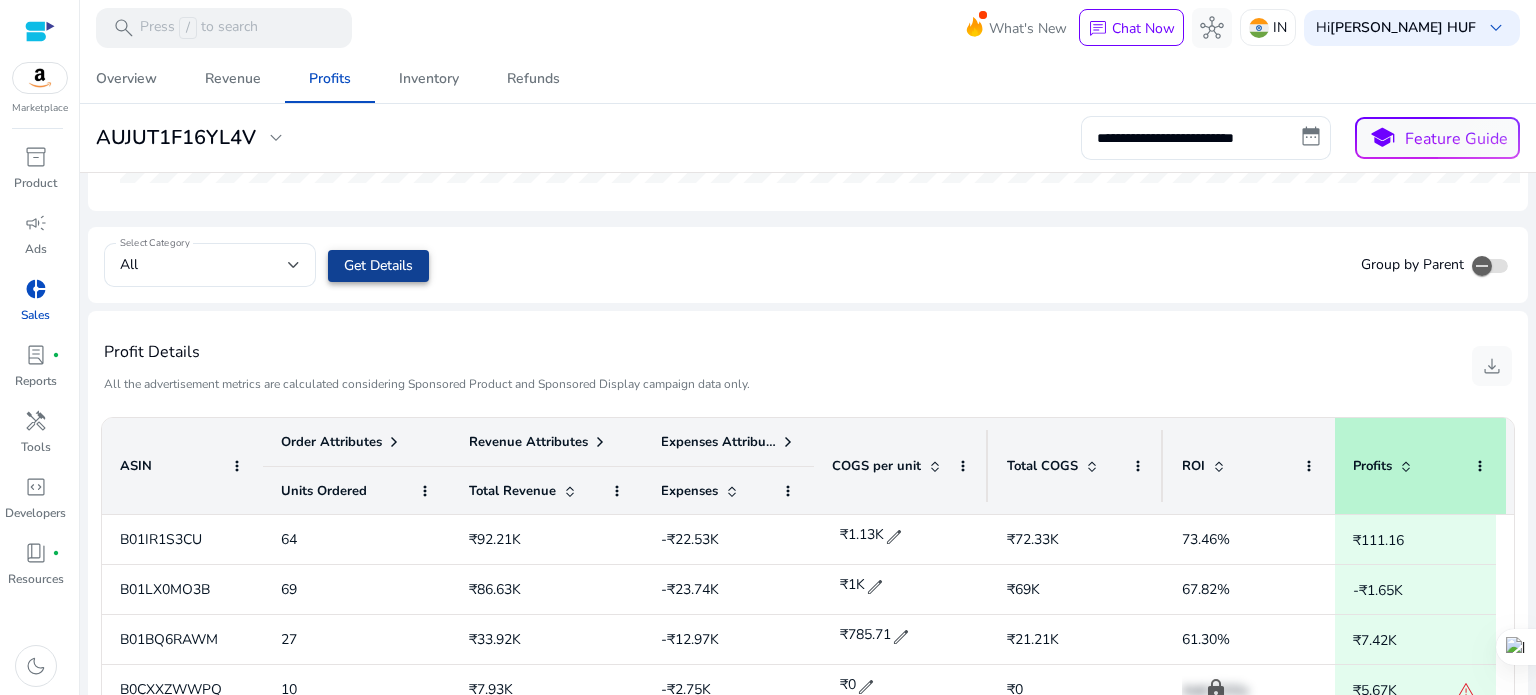 click on "Get Details" 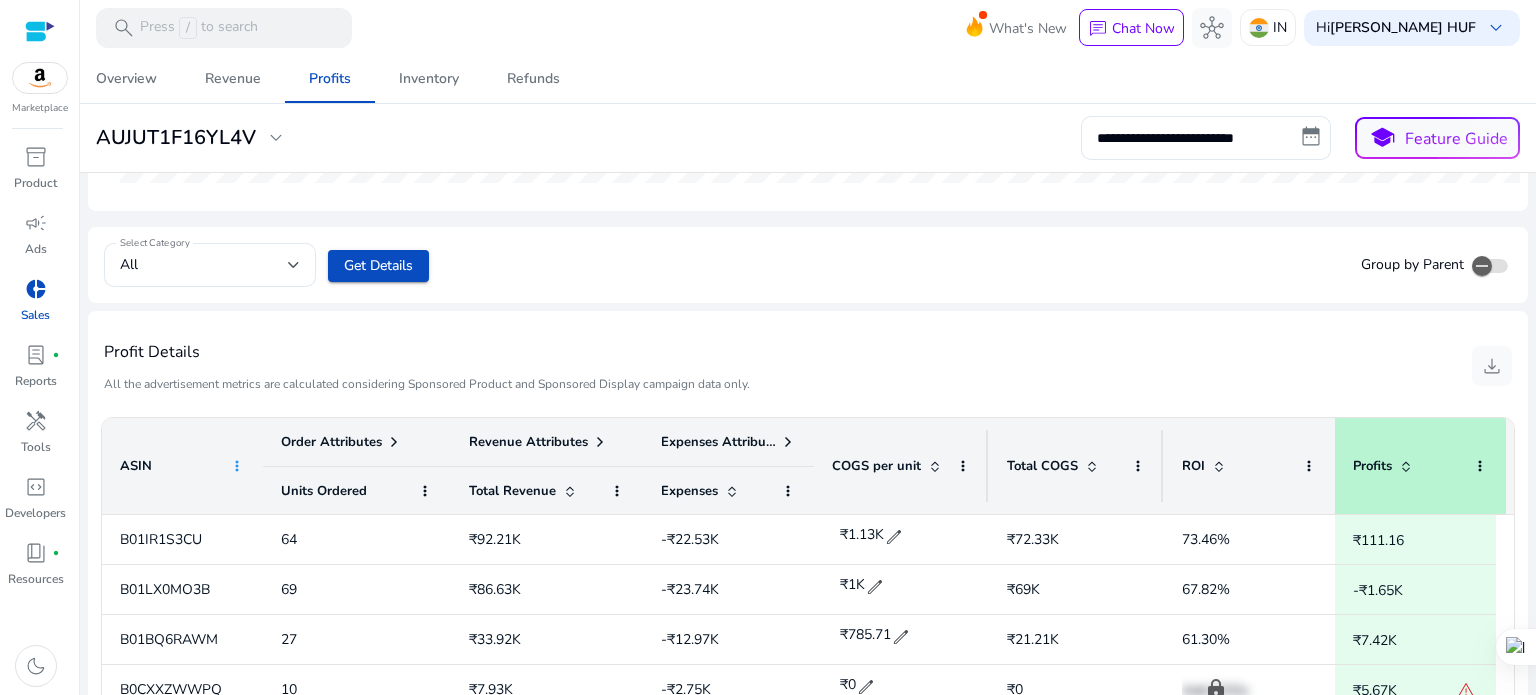 click 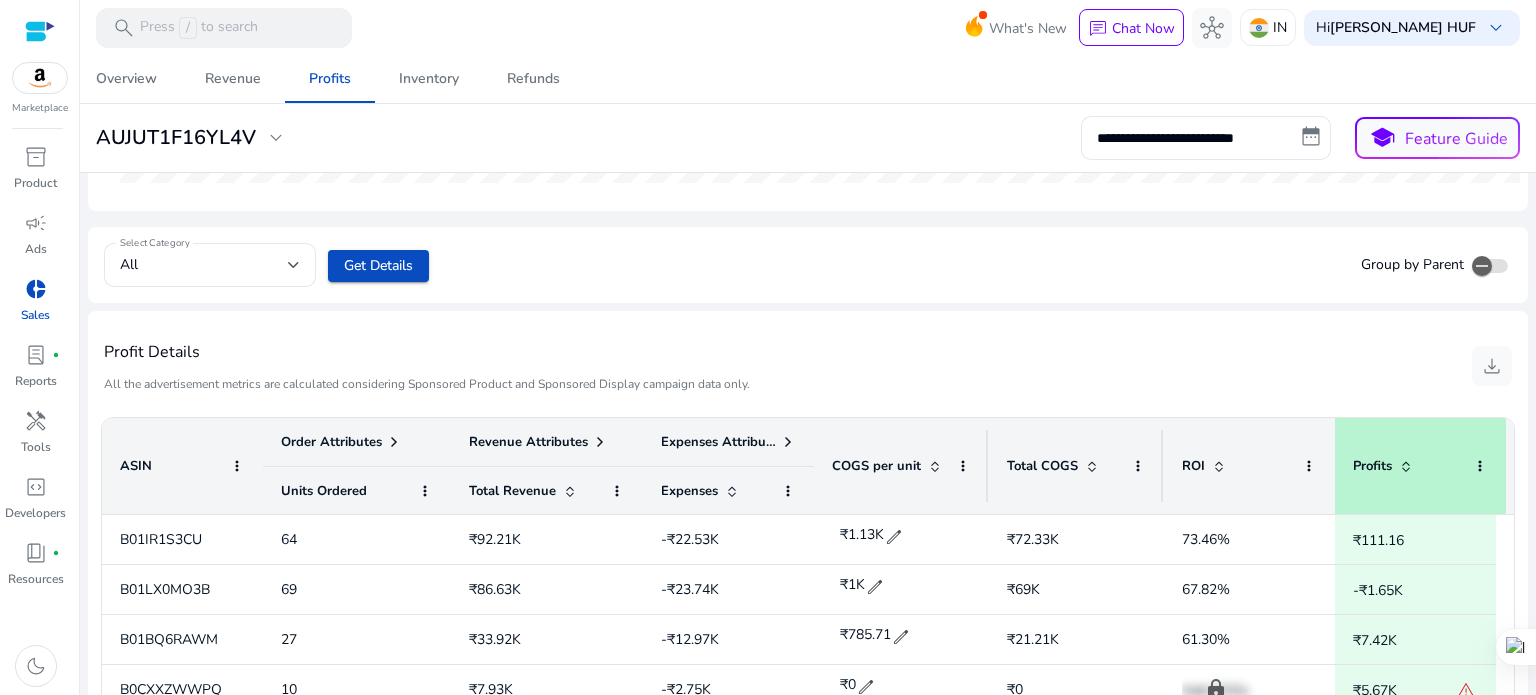 click on "Profit Details" at bounding box center [427, 352] 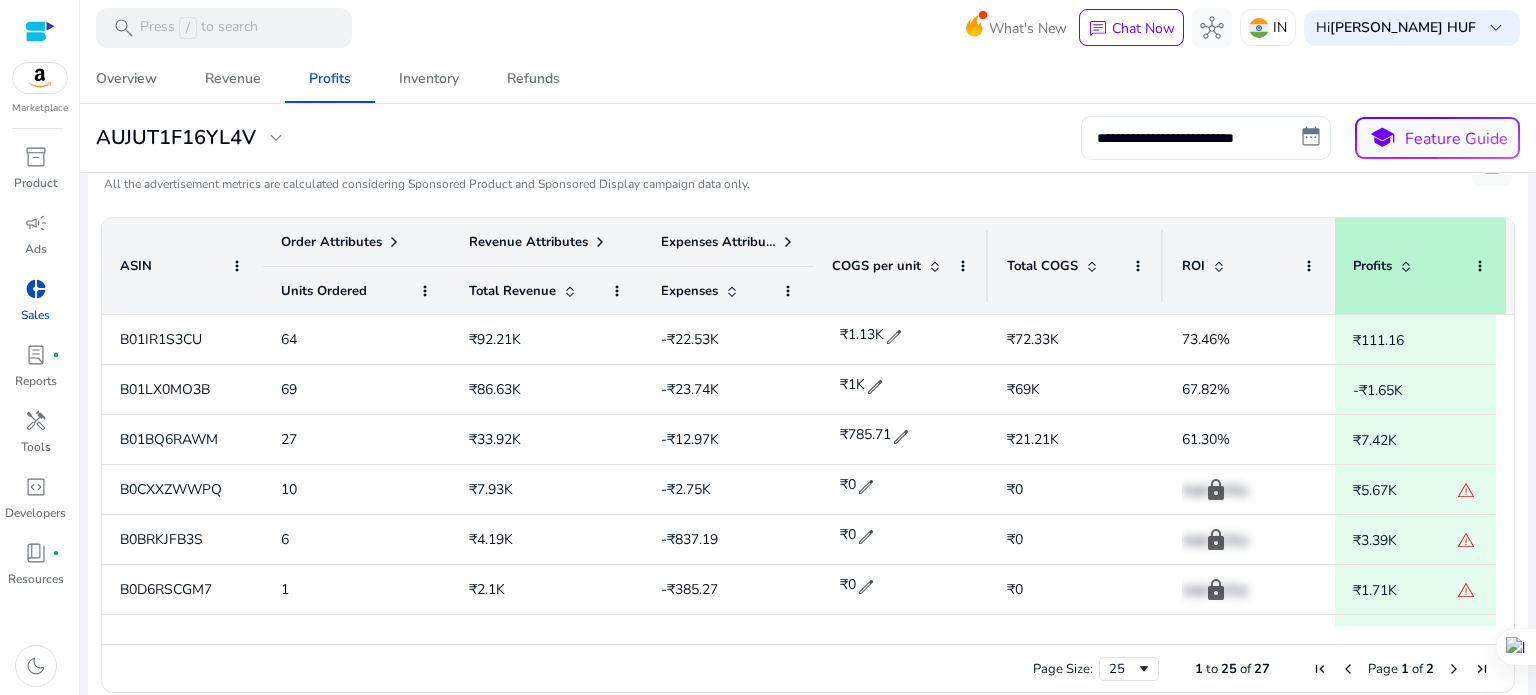 click on "**********" at bounding box center (1206, 138) 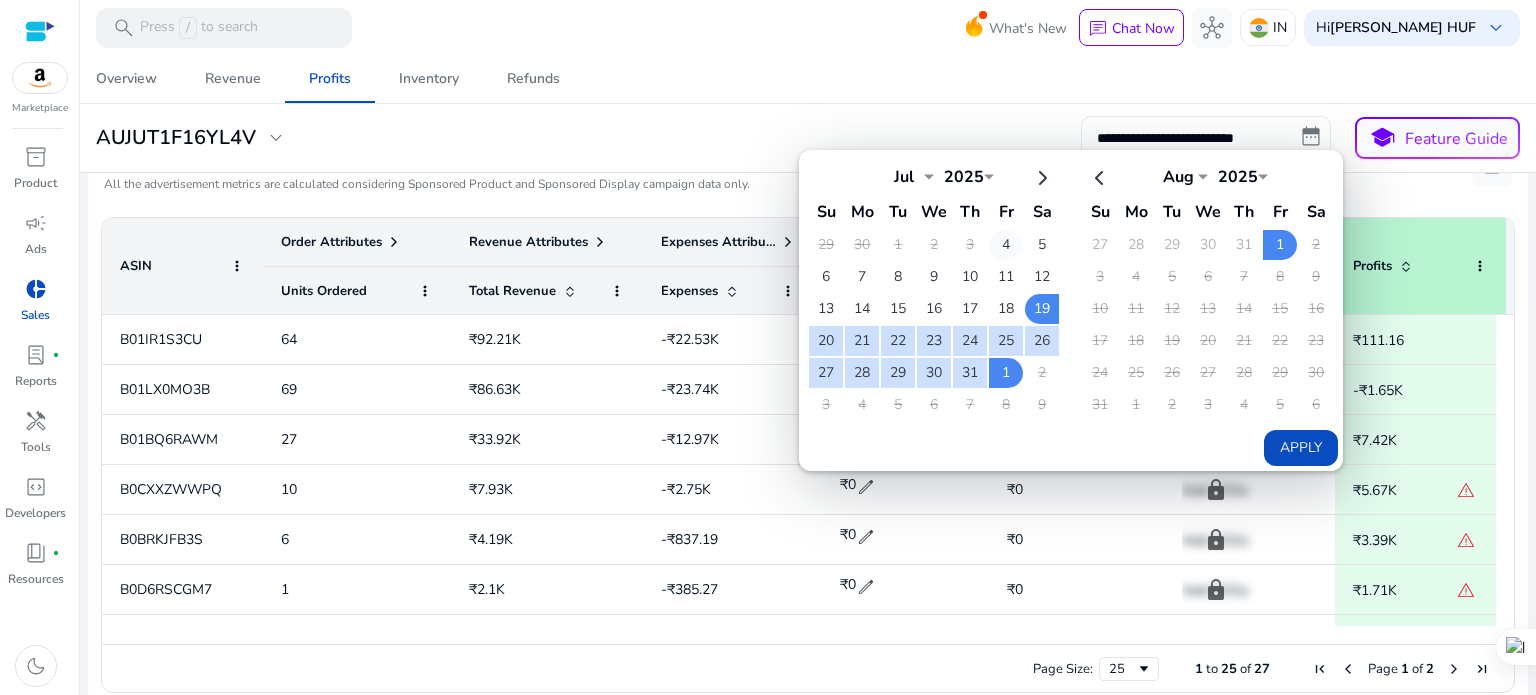 click on "4" 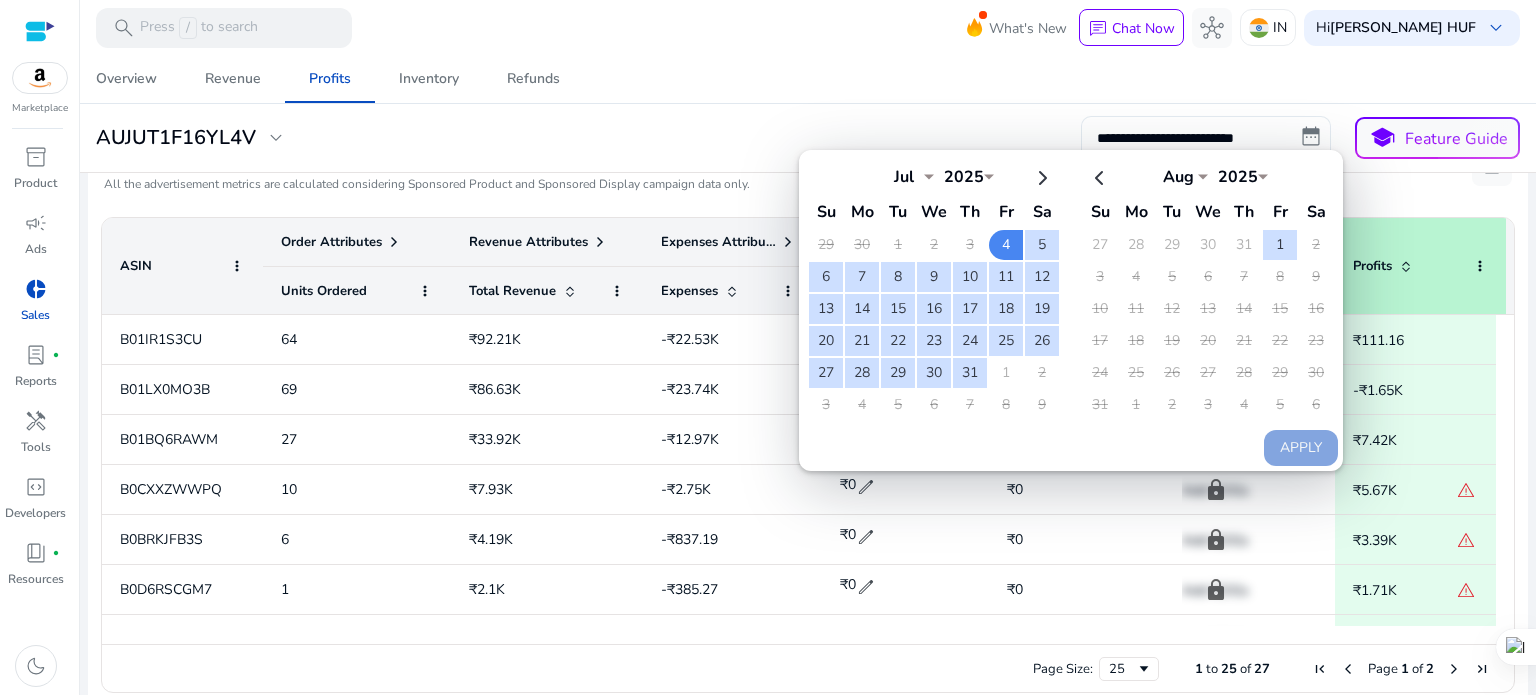click on "2" 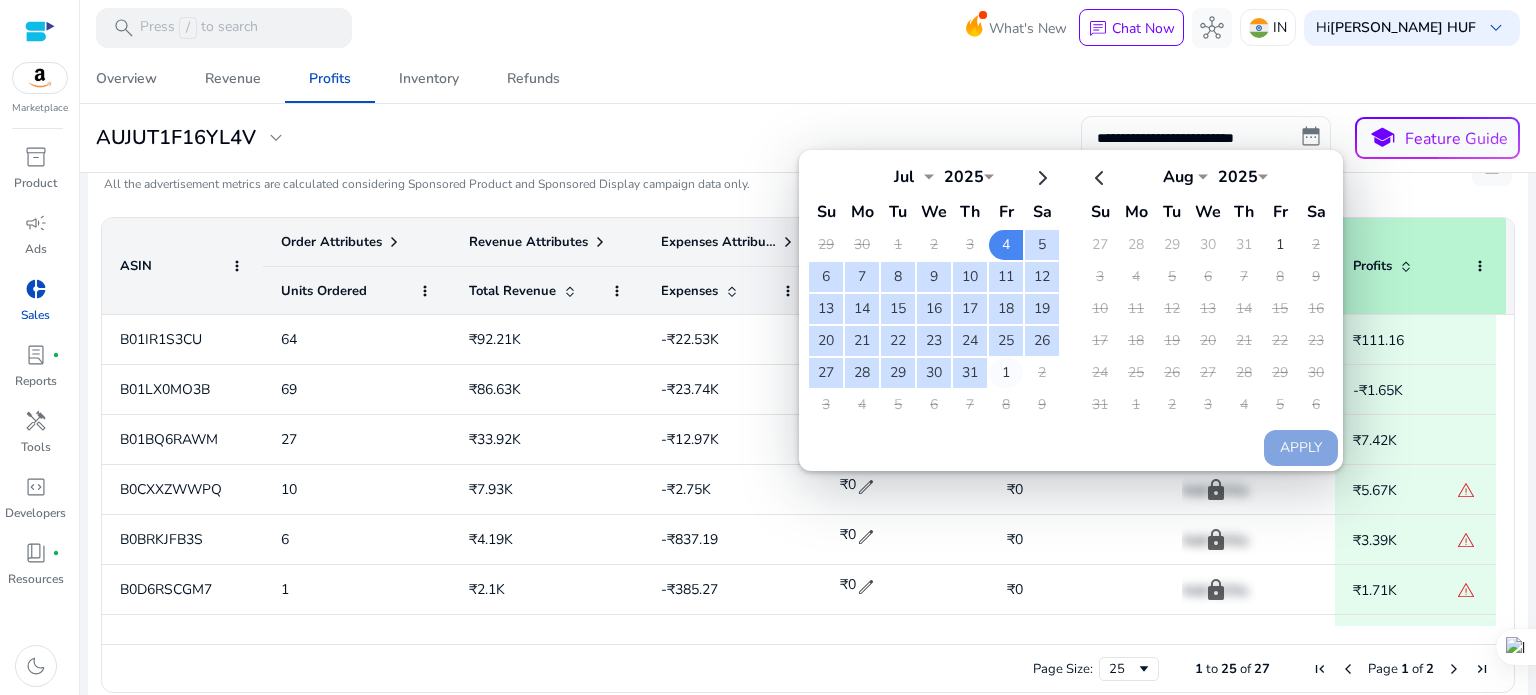 click on "1" 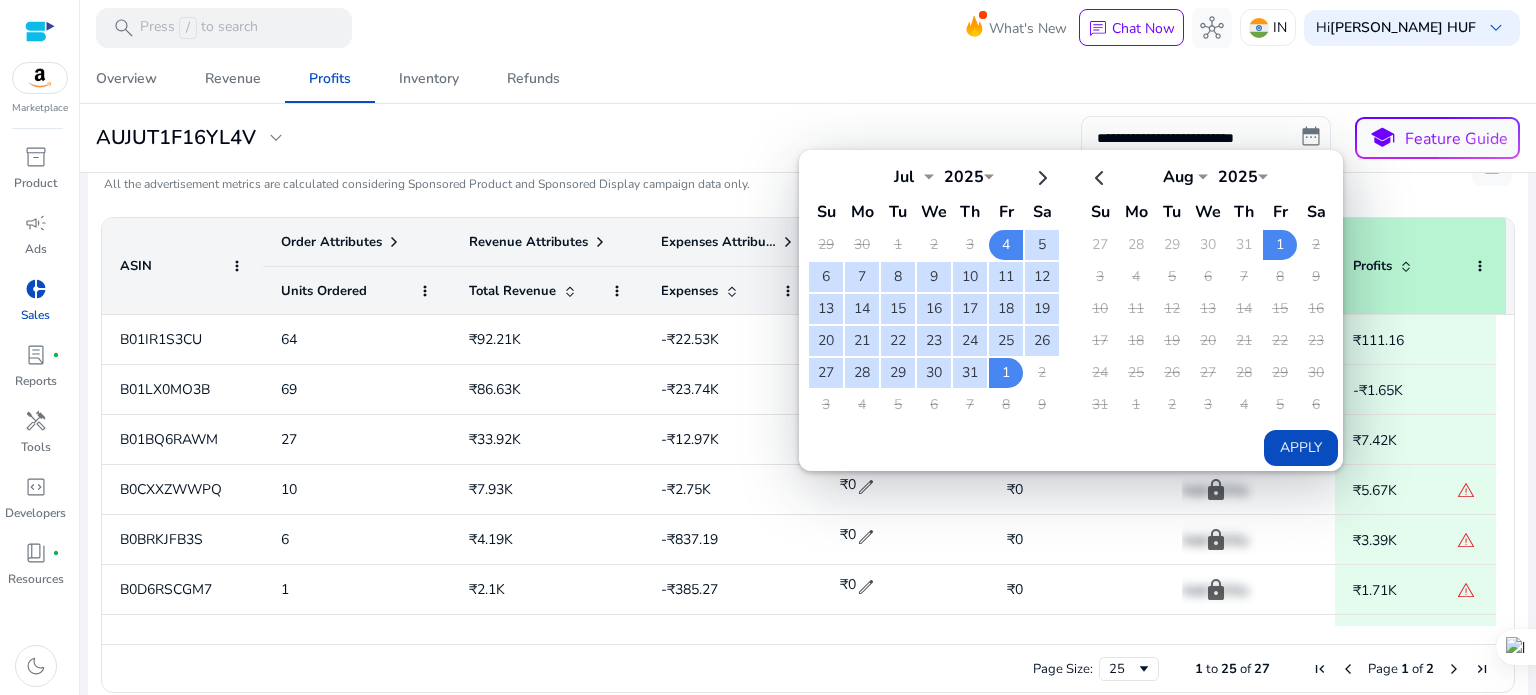 click on "Apply" 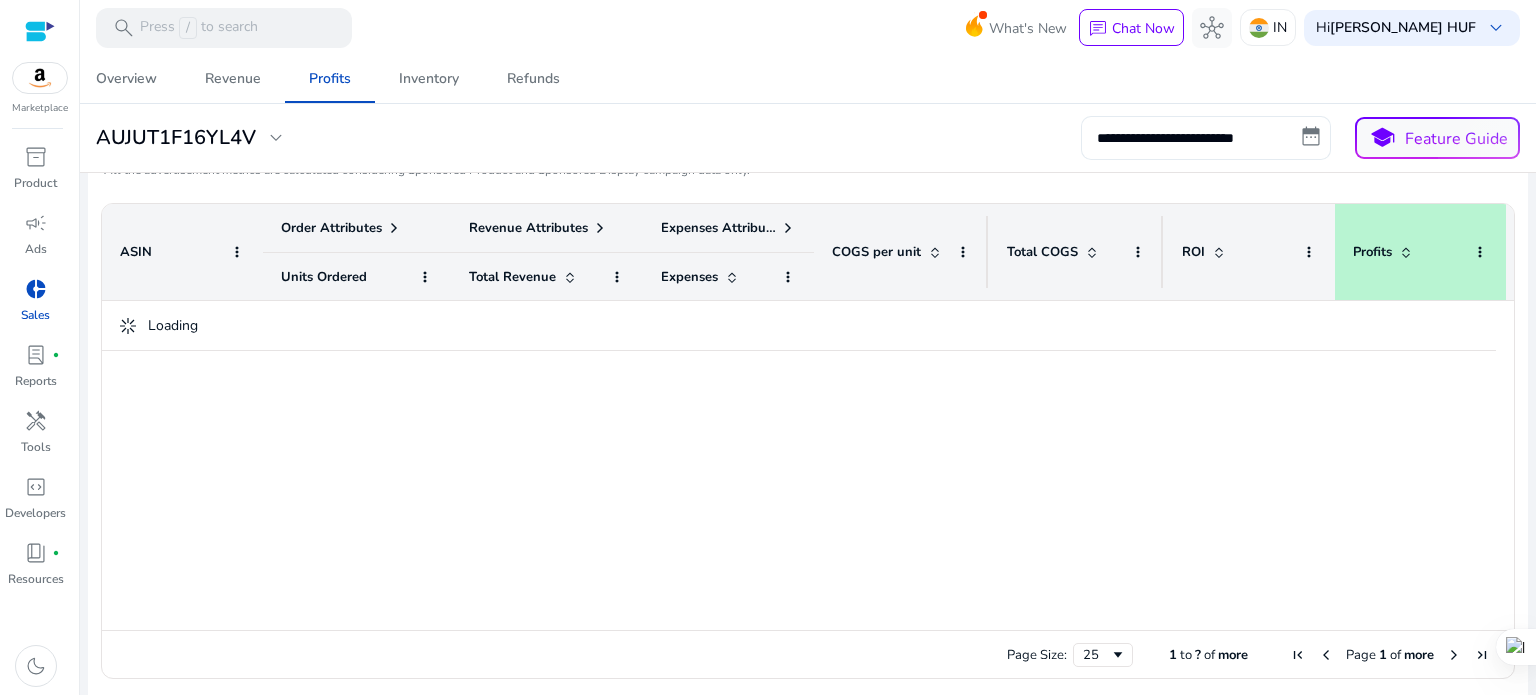 type on "**********" 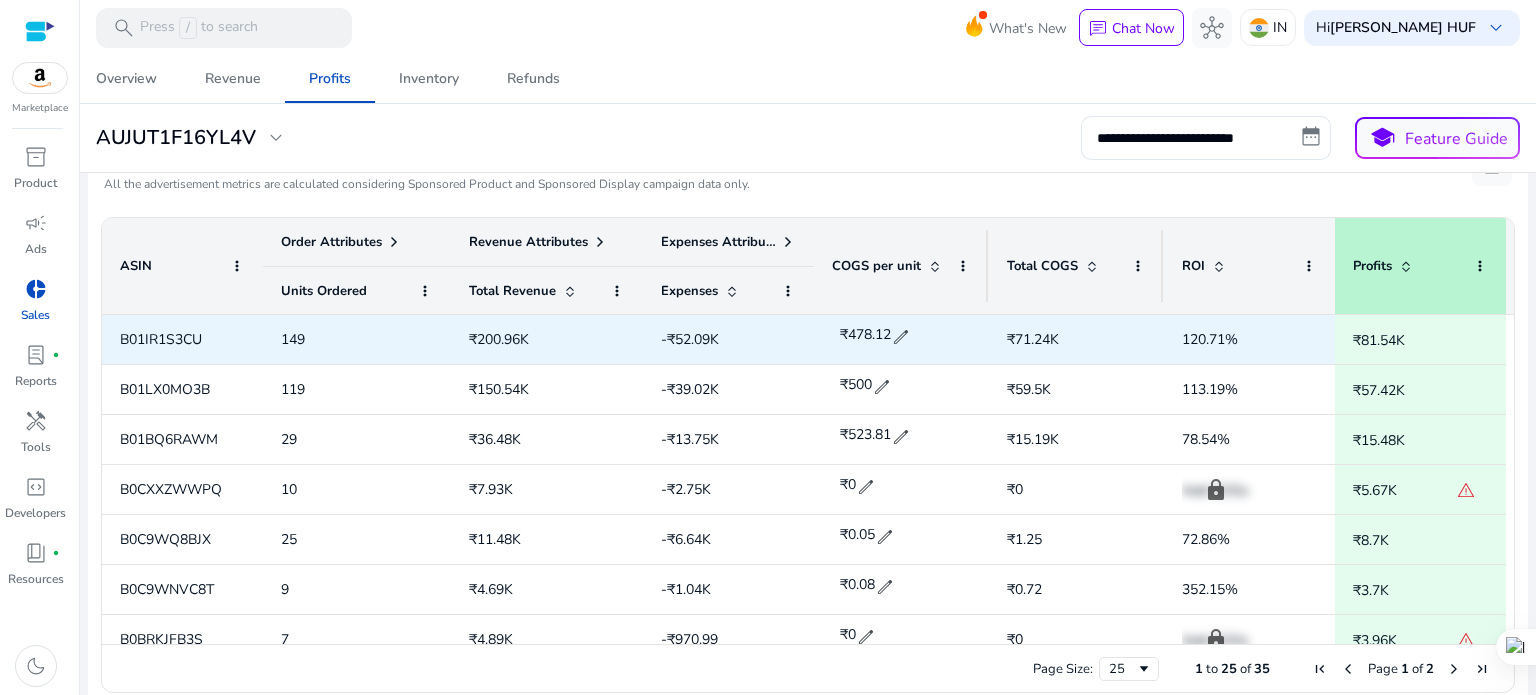 scroll, scrollTop: 814, scrollLeft: 0, axis: vertical 